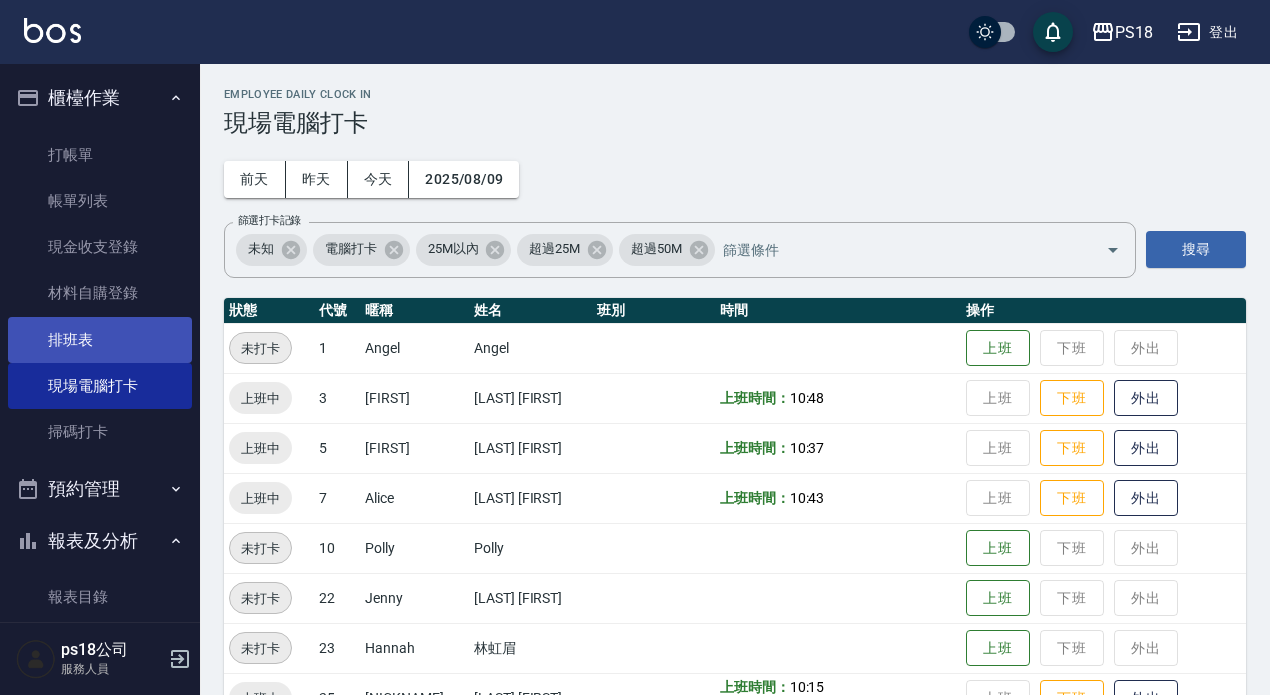 scroll, scrollTop: 0, scrollLeft: 0, axis: both 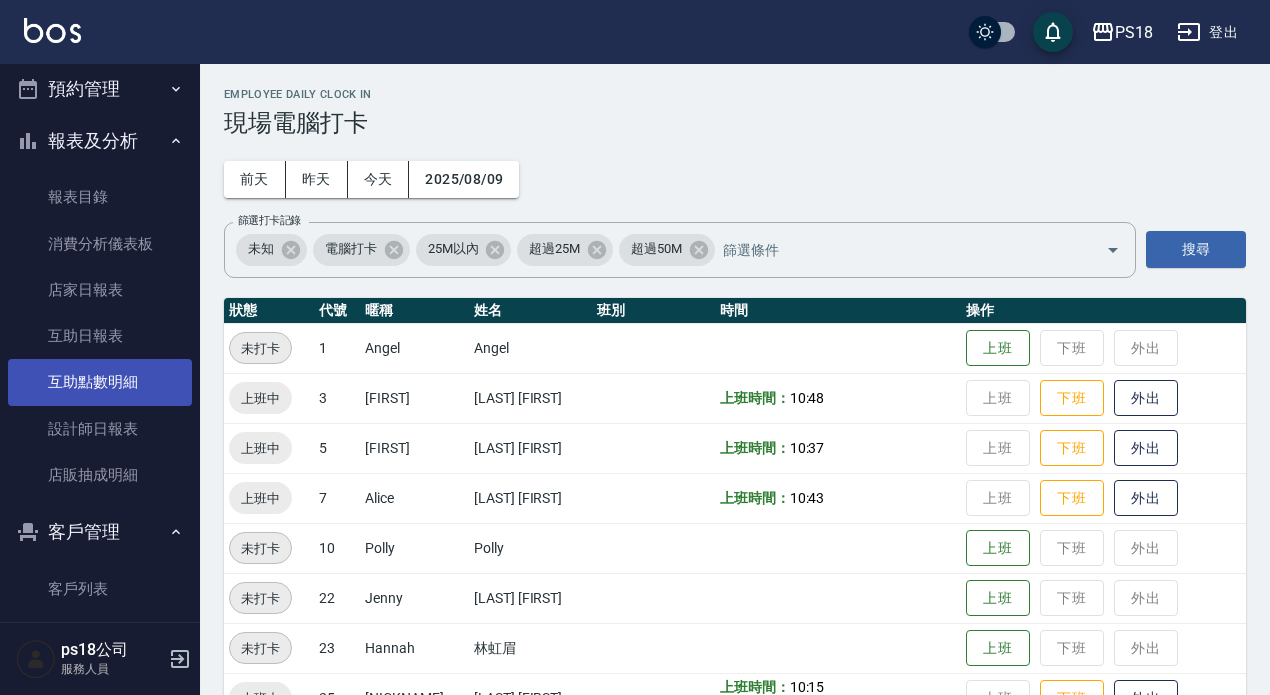 click on "互助點數明細" at bounding box center [100, 382] 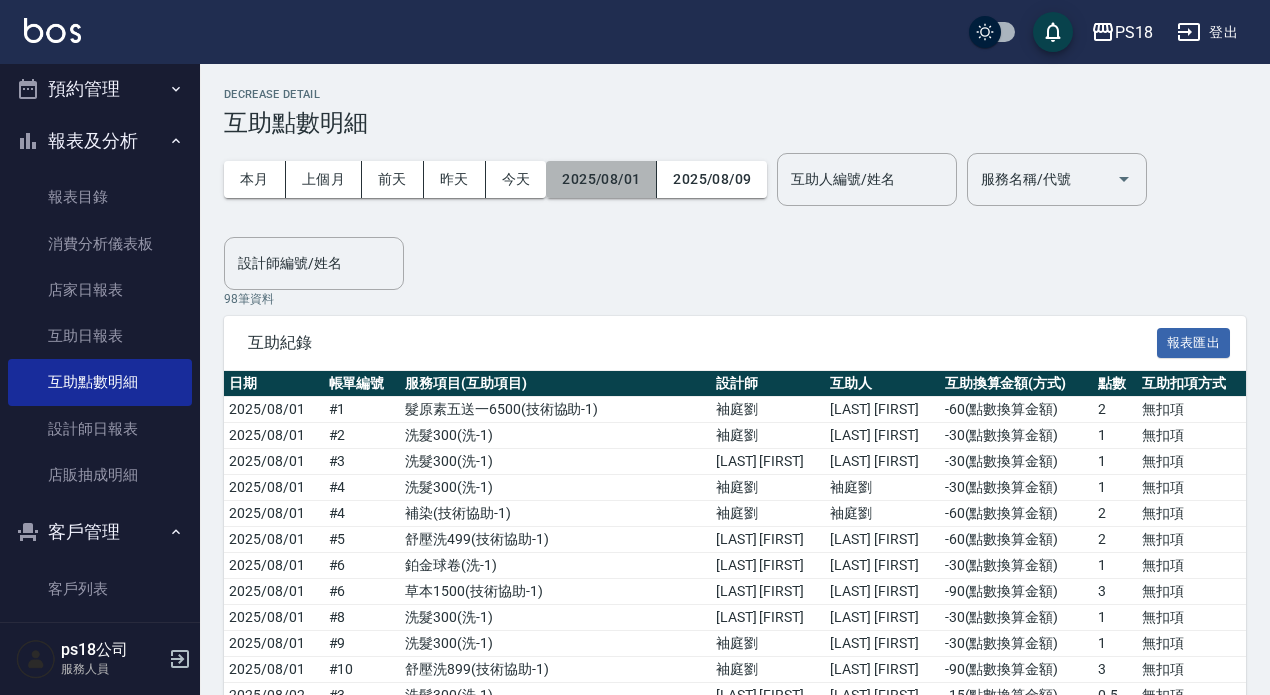click on "2025/08/01" at bounding box center [601, 179] 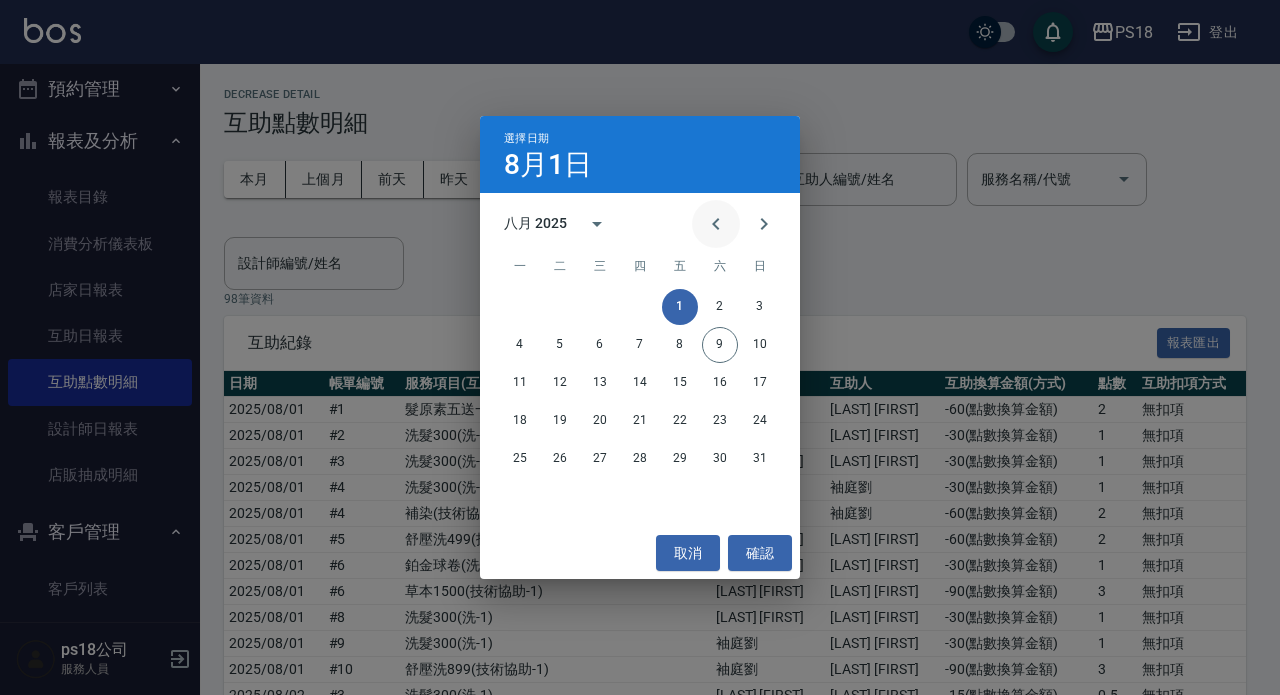 click 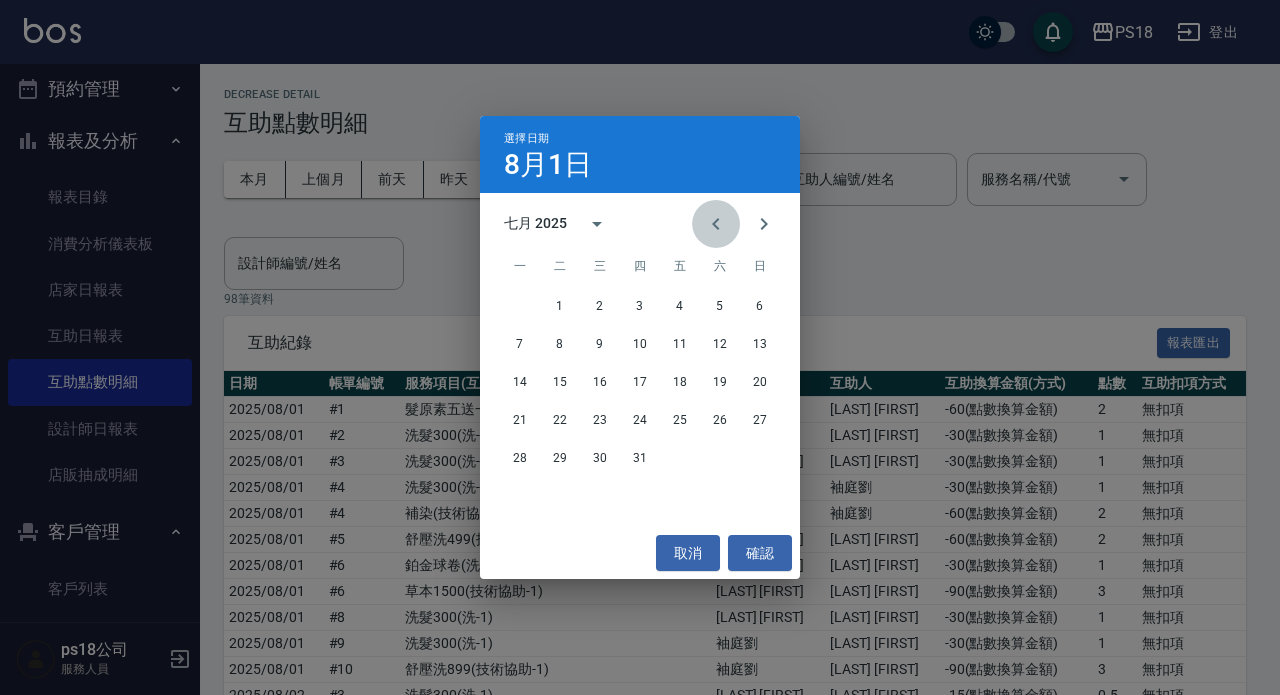 click 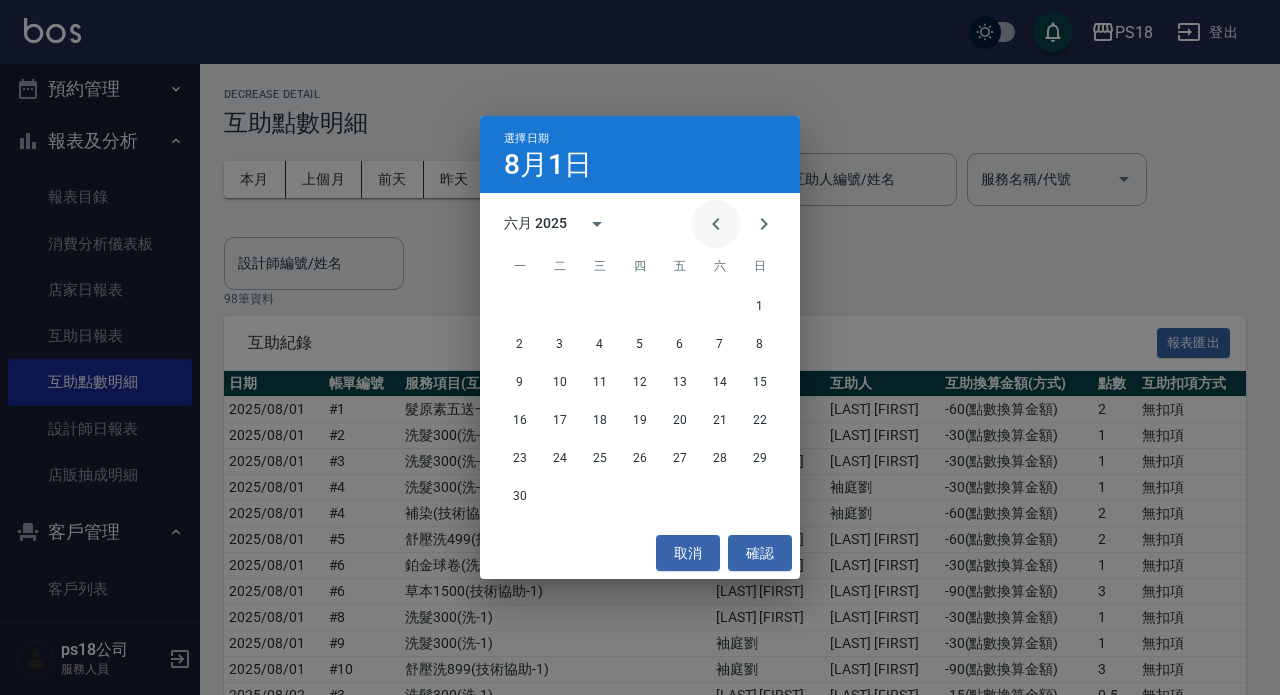 click 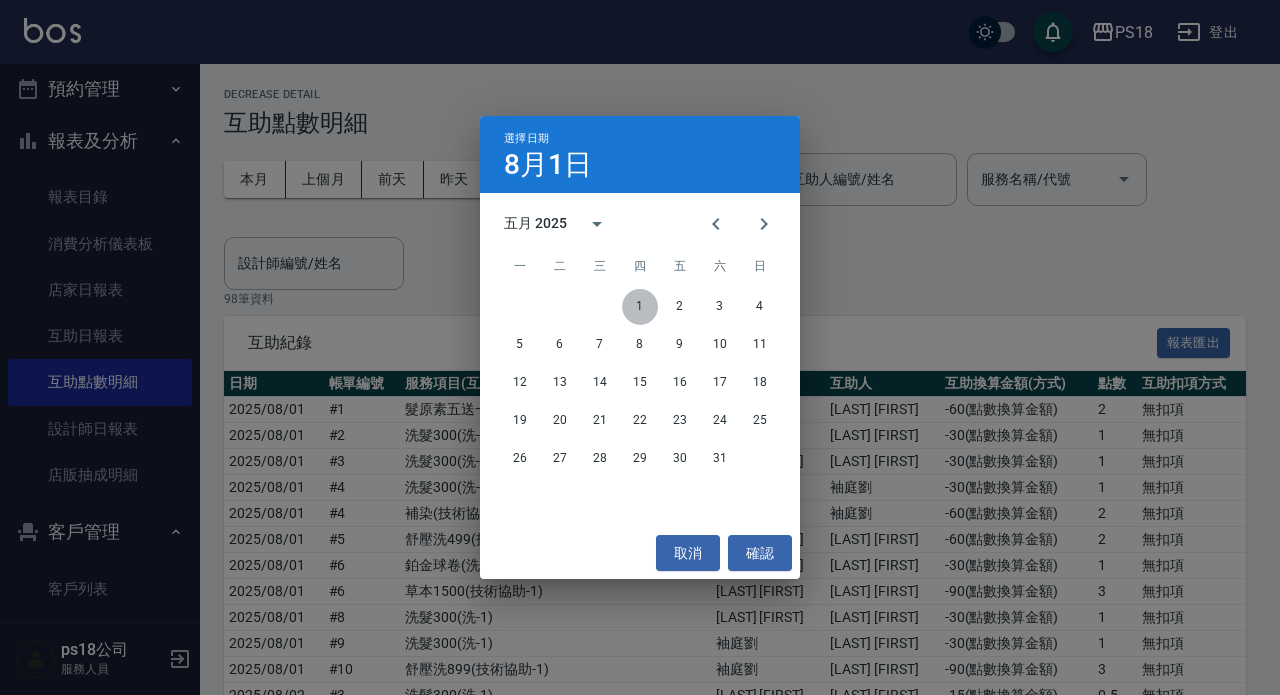 click on "1" at bounding box center (640, 307) 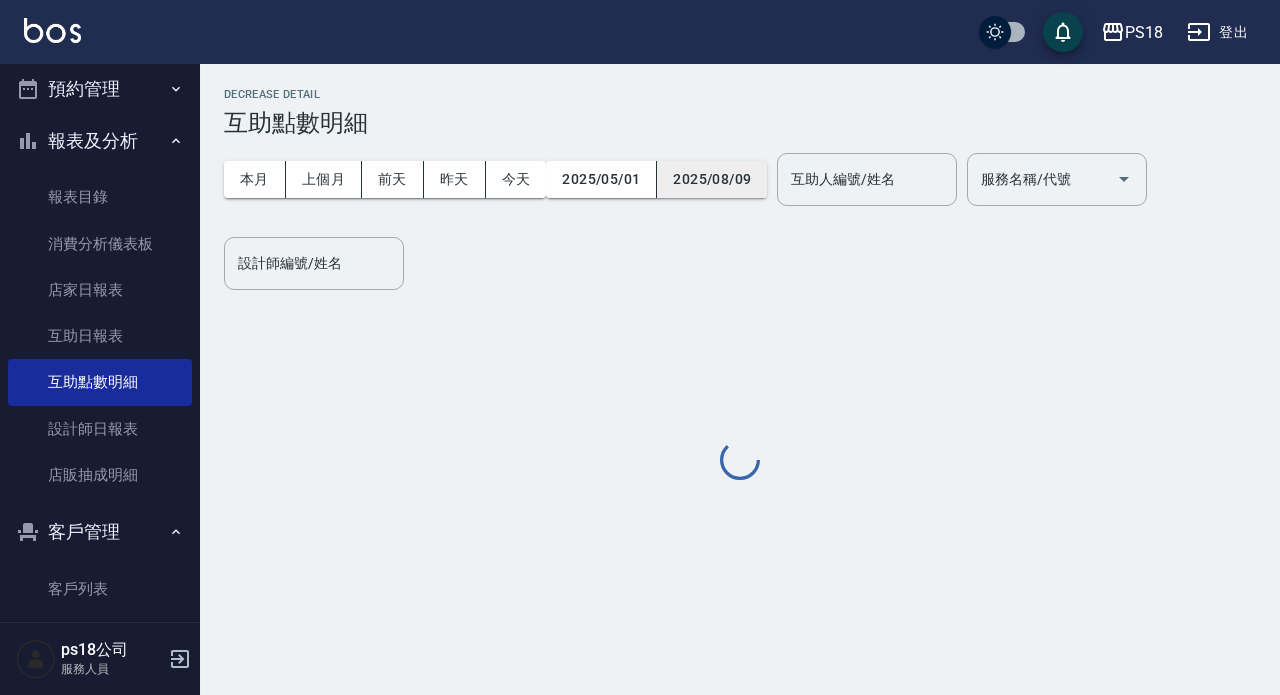 click on "2025/08/09" at bounding box center (712, 179) 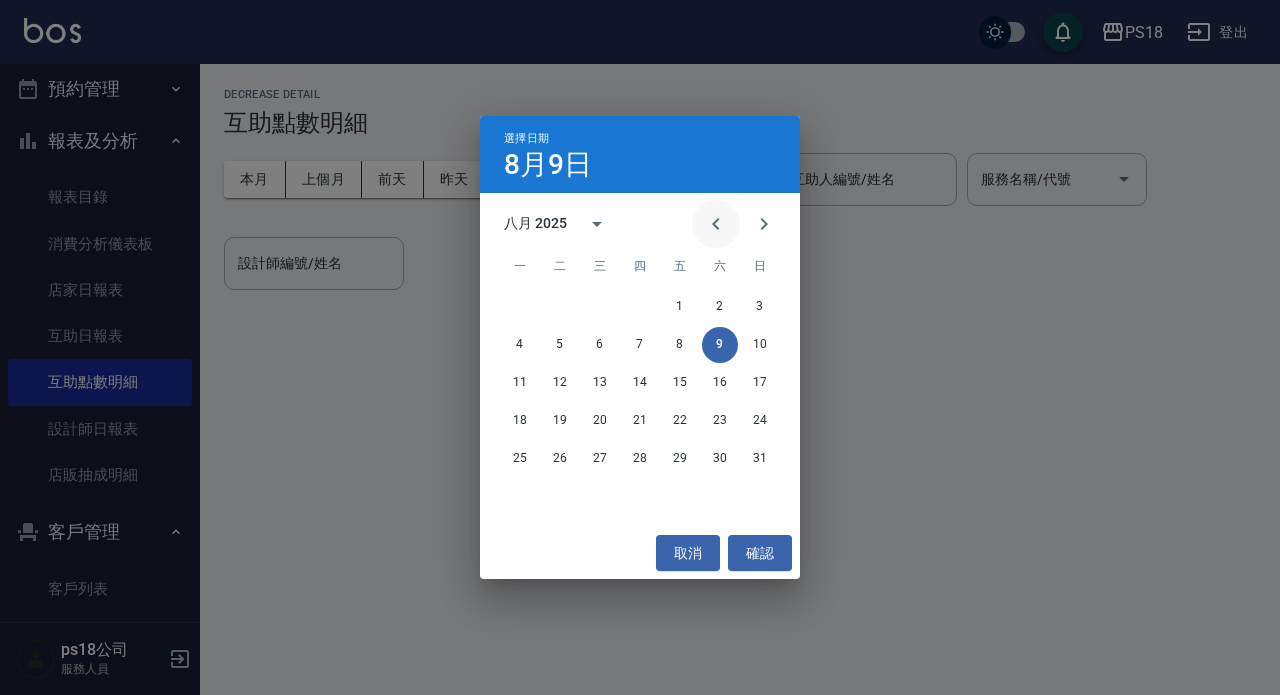 click 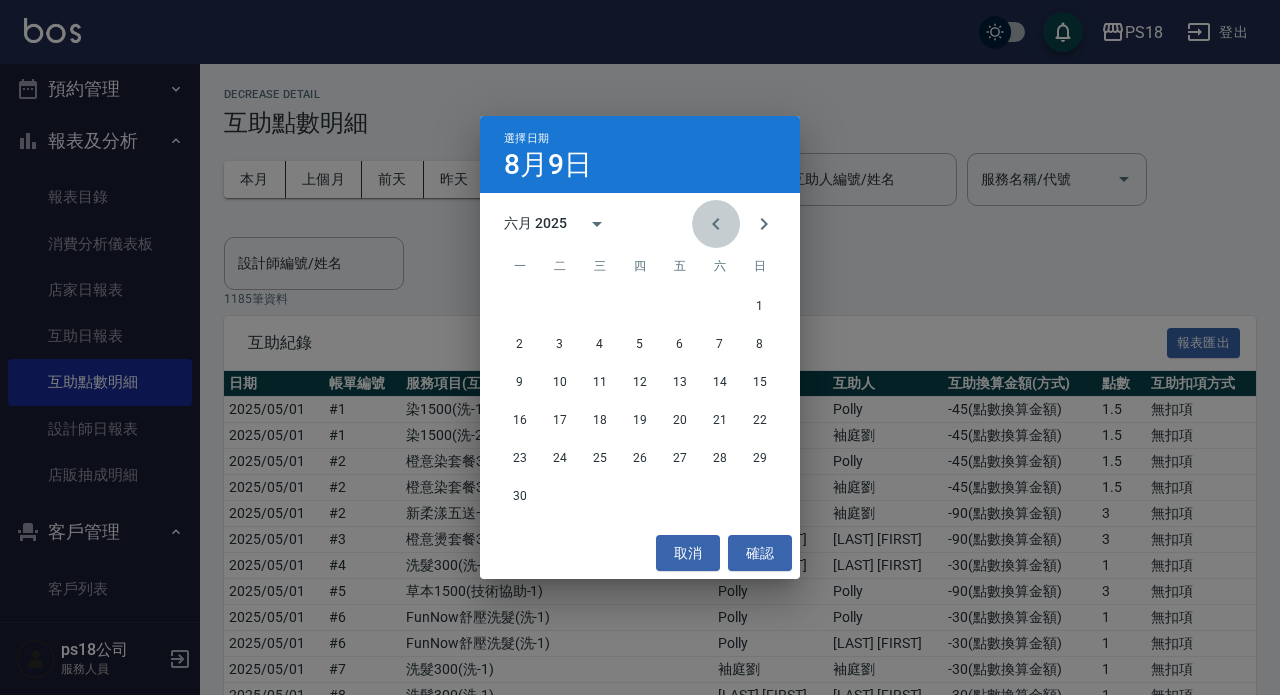 click 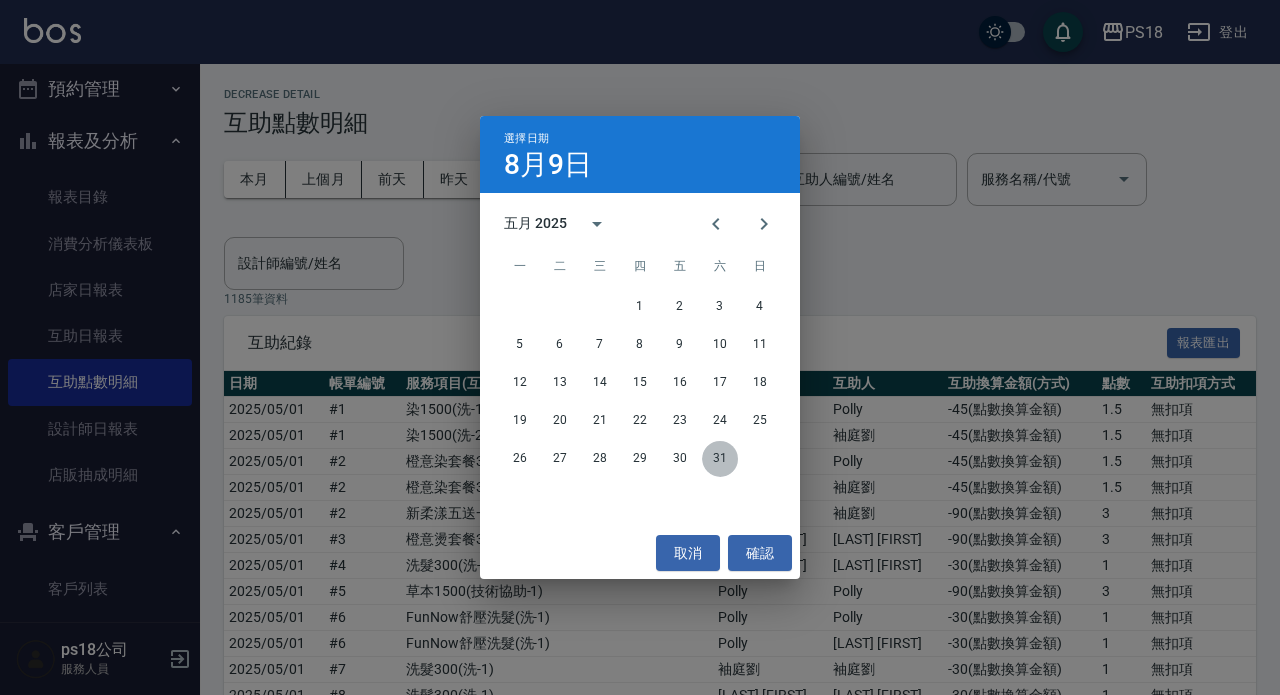 click on "31" at bounding box center (720, 459) 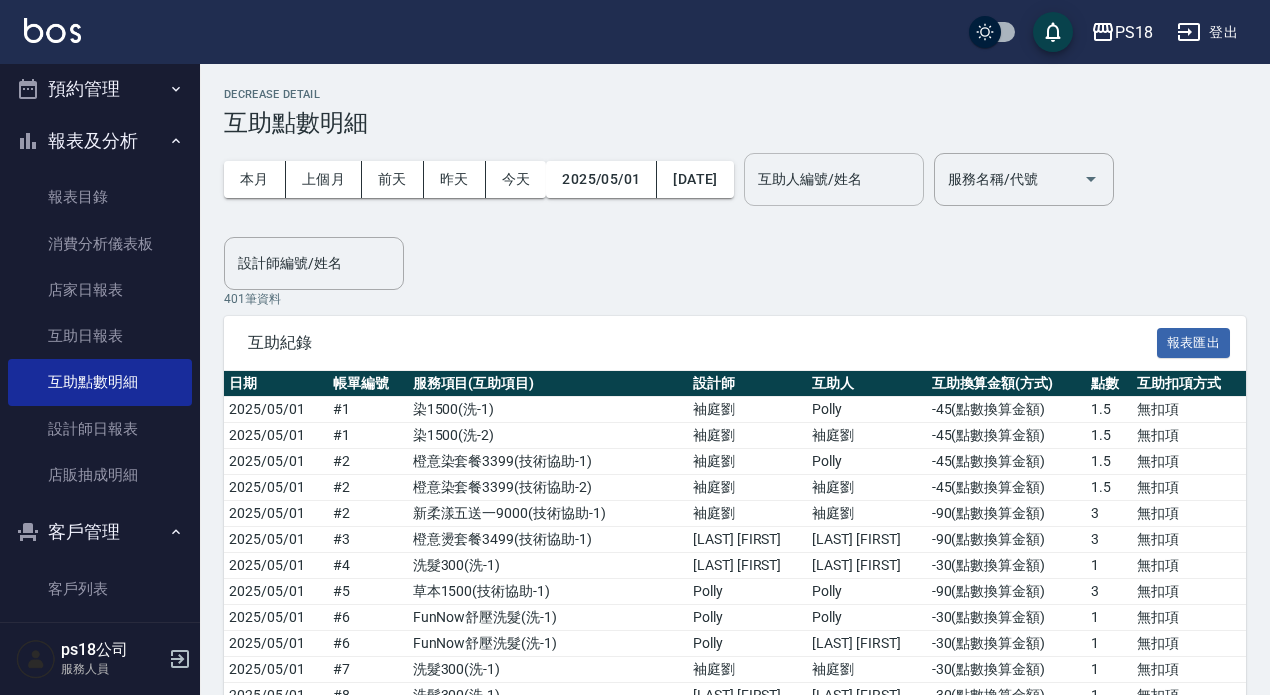 click on "互助人編號/姓名" at bounding box center (834, 179) 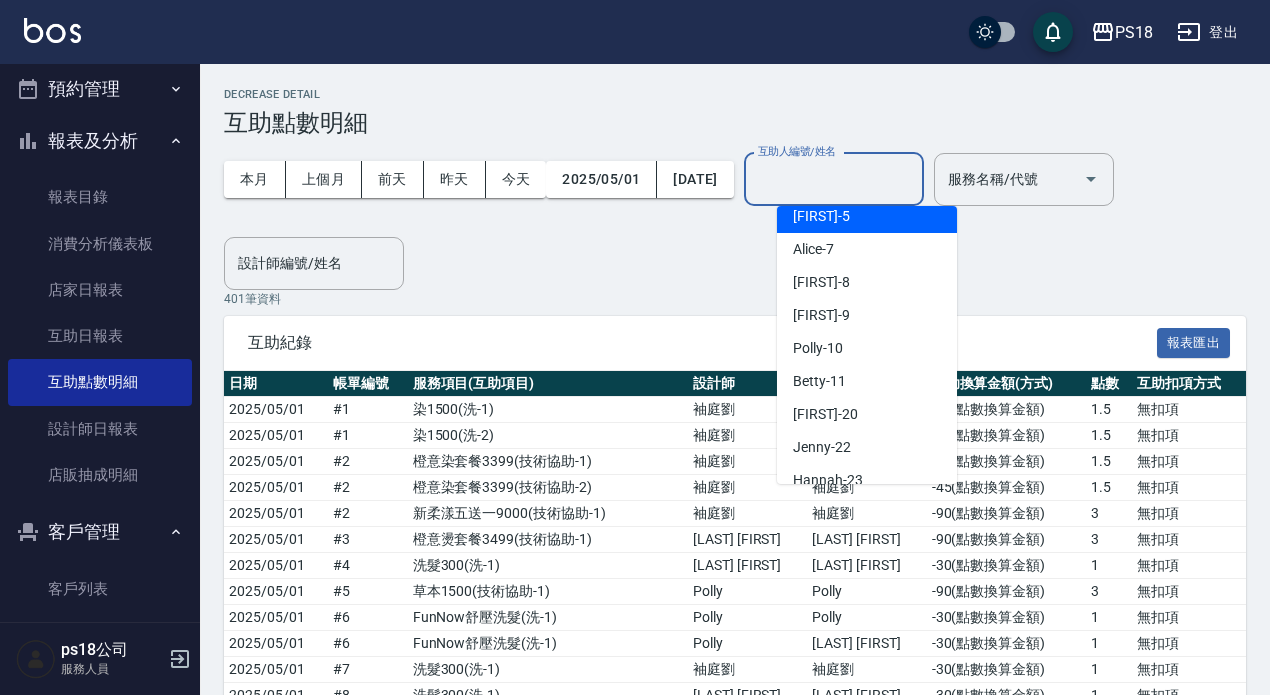 scroll, scrollTop: 200, scrollLeft: 0, axis: vertical 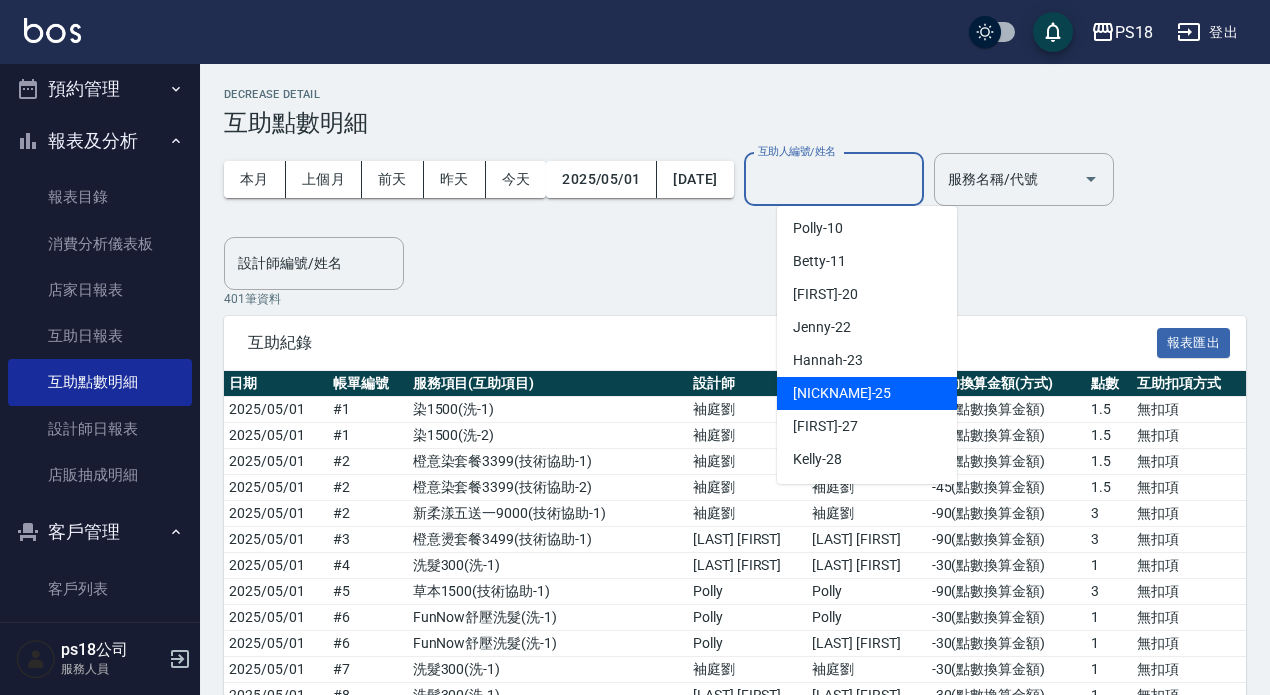 click on "[NICKNAME] -25" at bounding box center [842, 393] 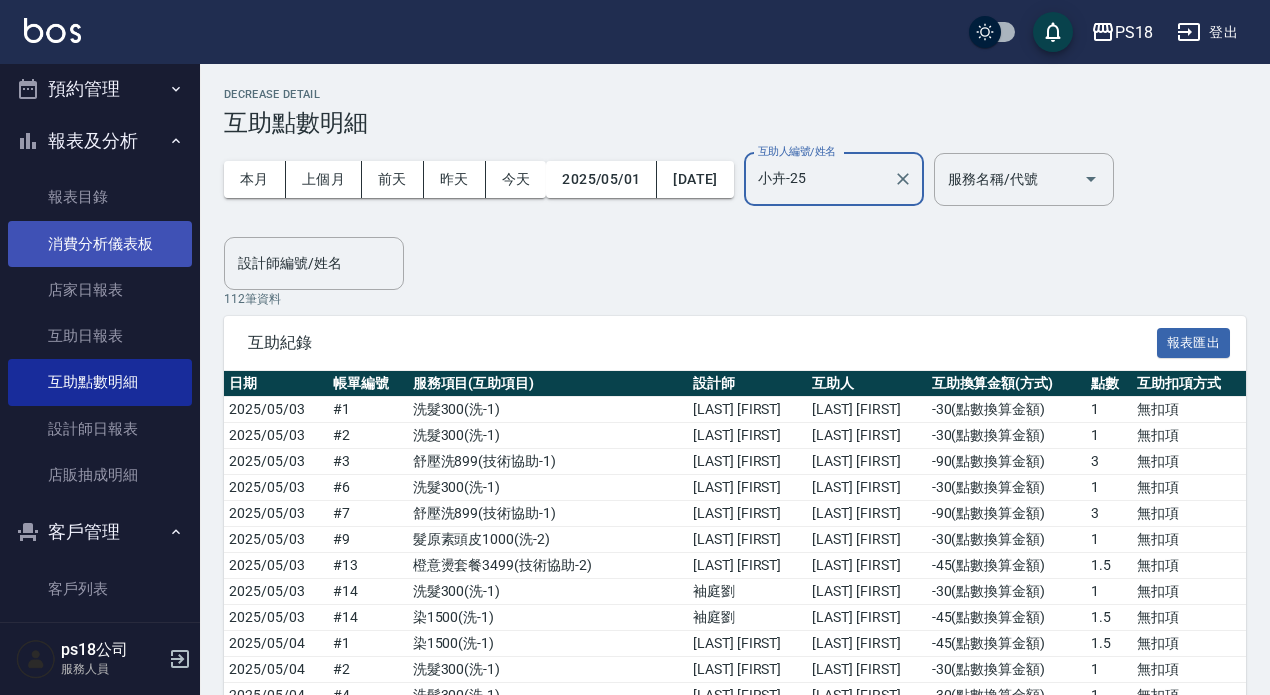 scroll, scrollTop: 100, scrollLeft: 0, axis: vertical 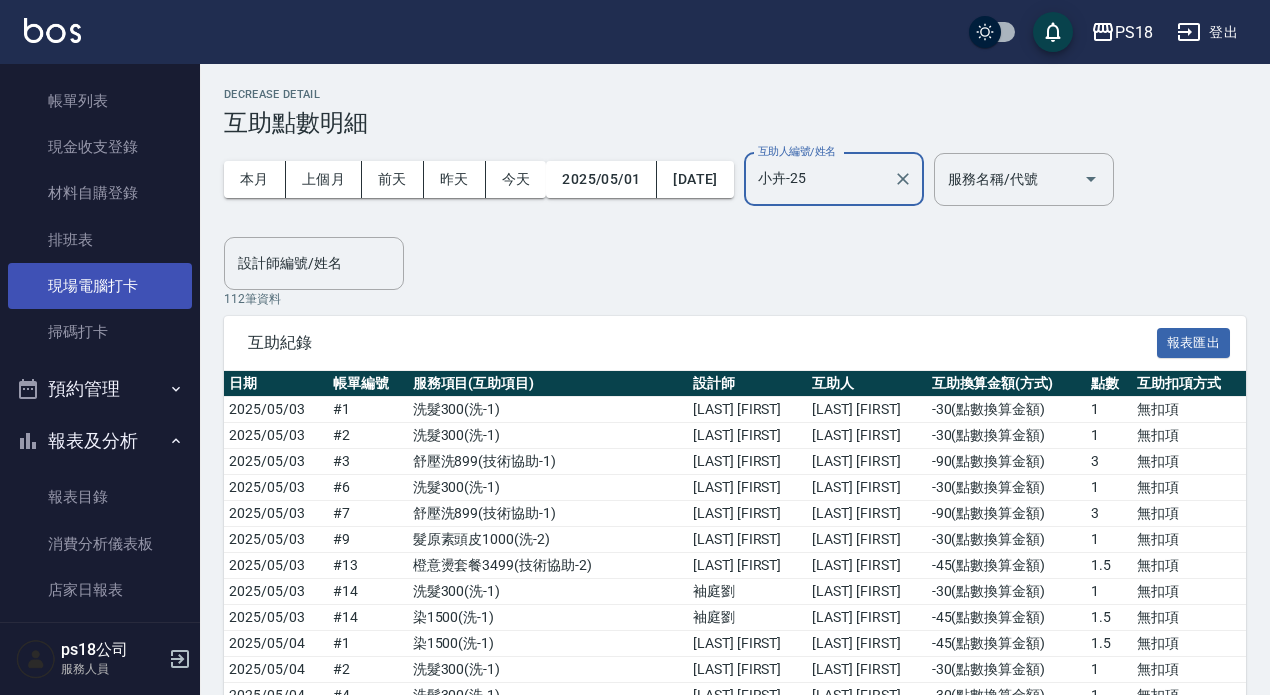 click on "現場電腦打卡" at bounding box center [100, 286] 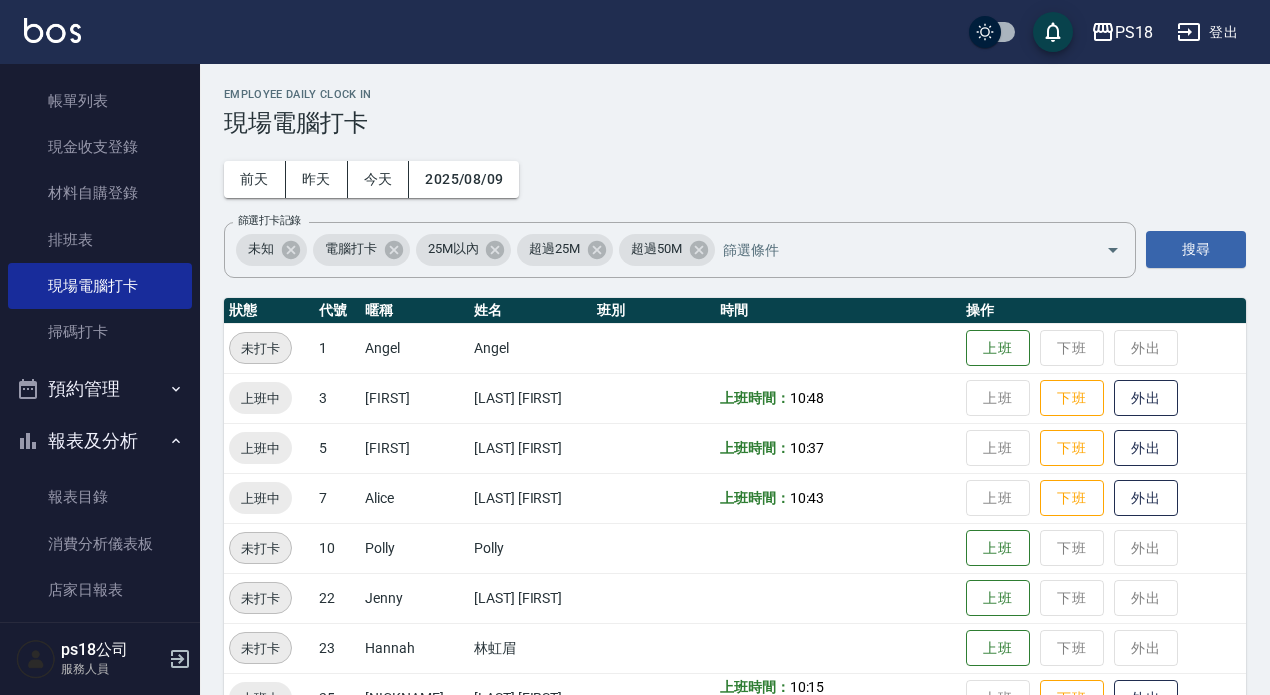 scroll, scrollTop: 200, scrollLeft: 0, axis: vertical 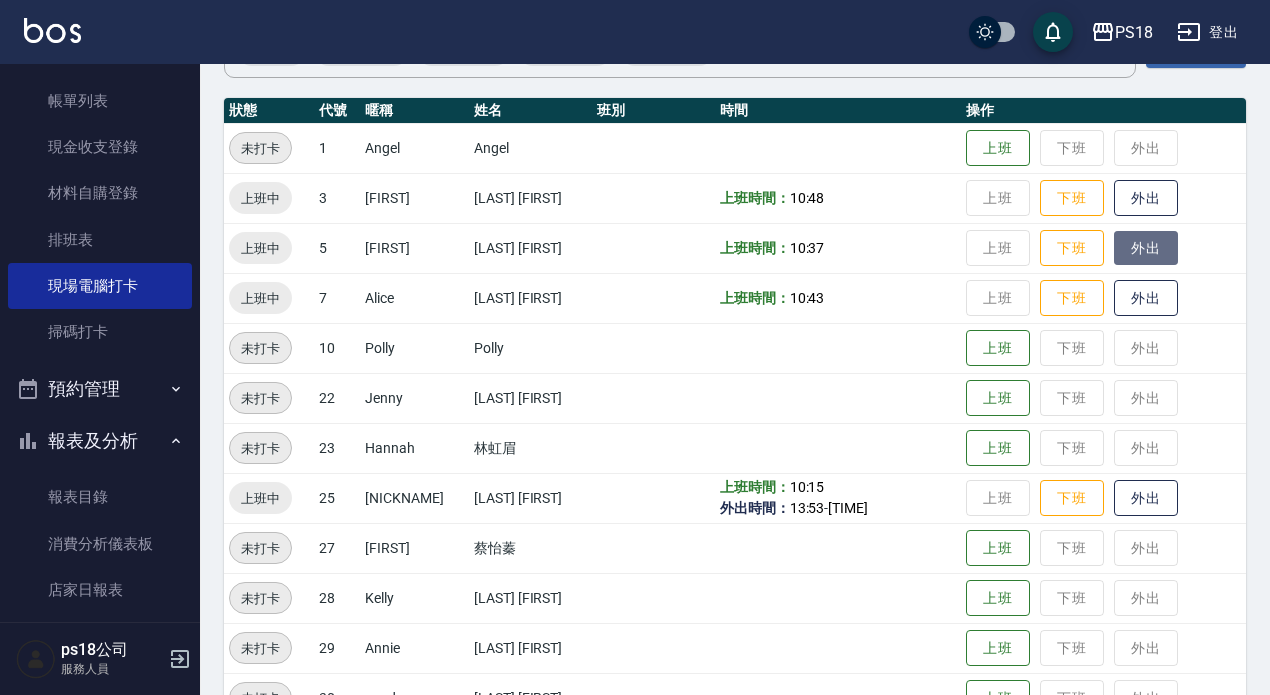 click on "外出" at bounding box center (1146, 248) 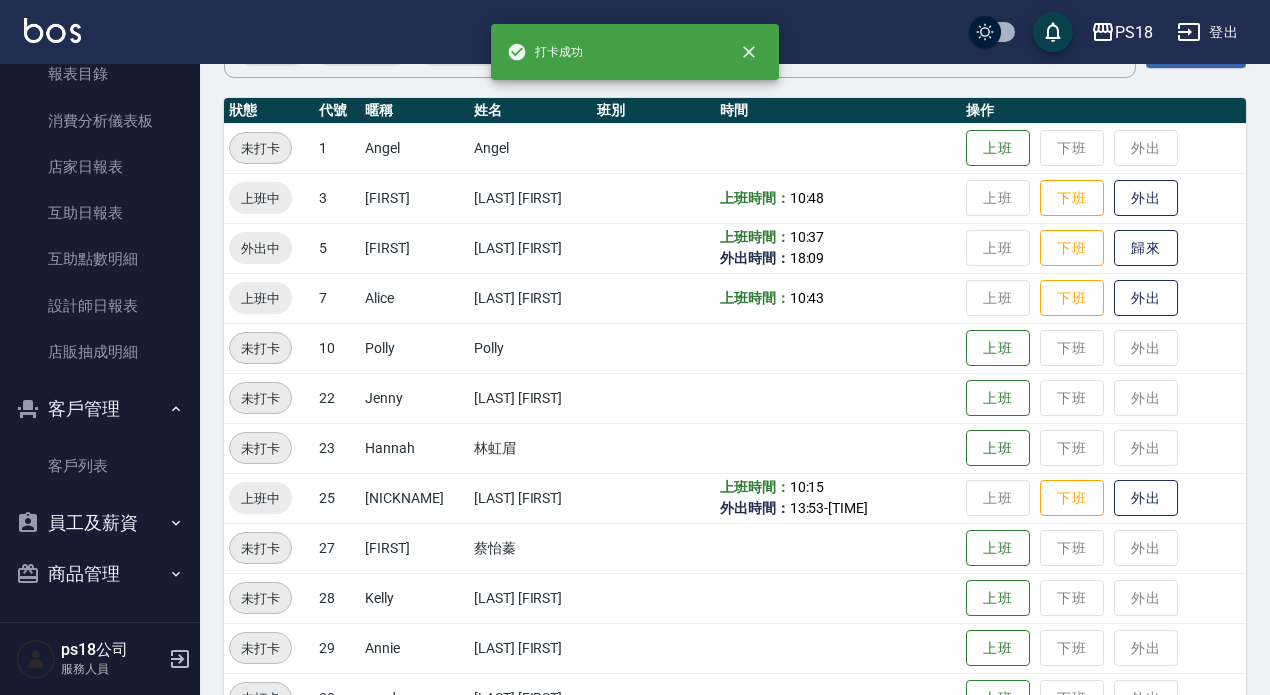 scroll, scrollTop: 525, scrollLeft: 0, axis: vertical 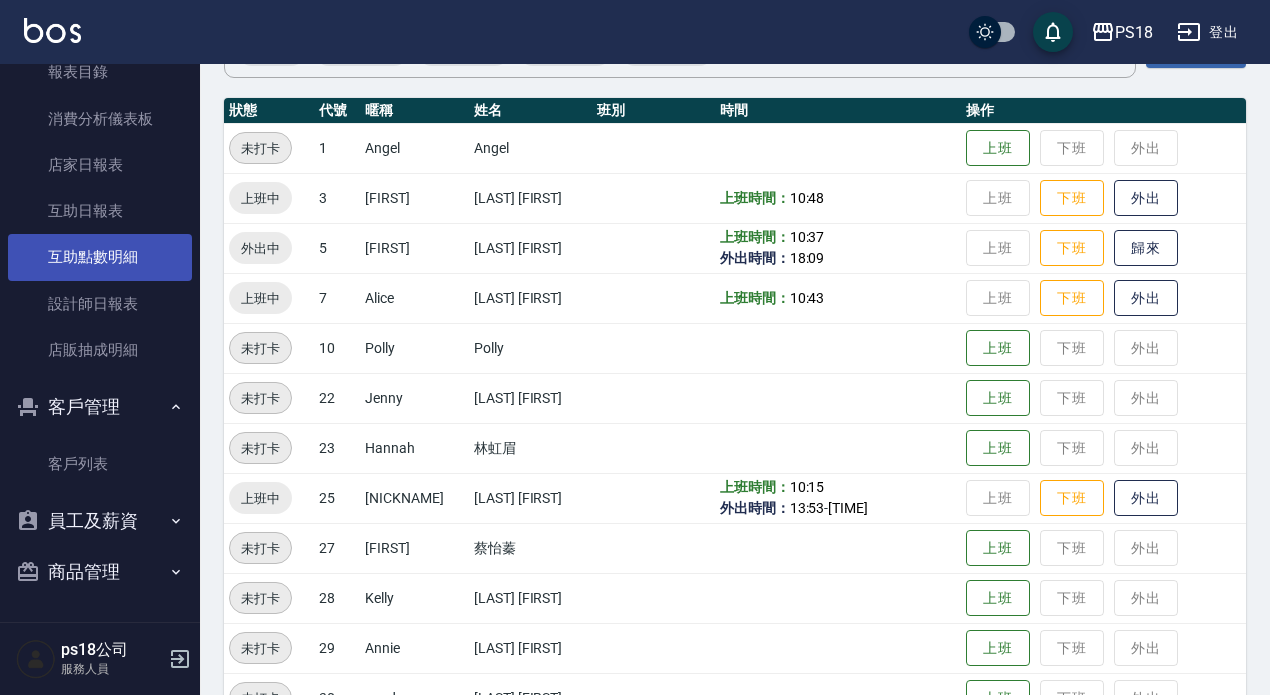 click on "互助點數明細" at bounding box center [100, 257] 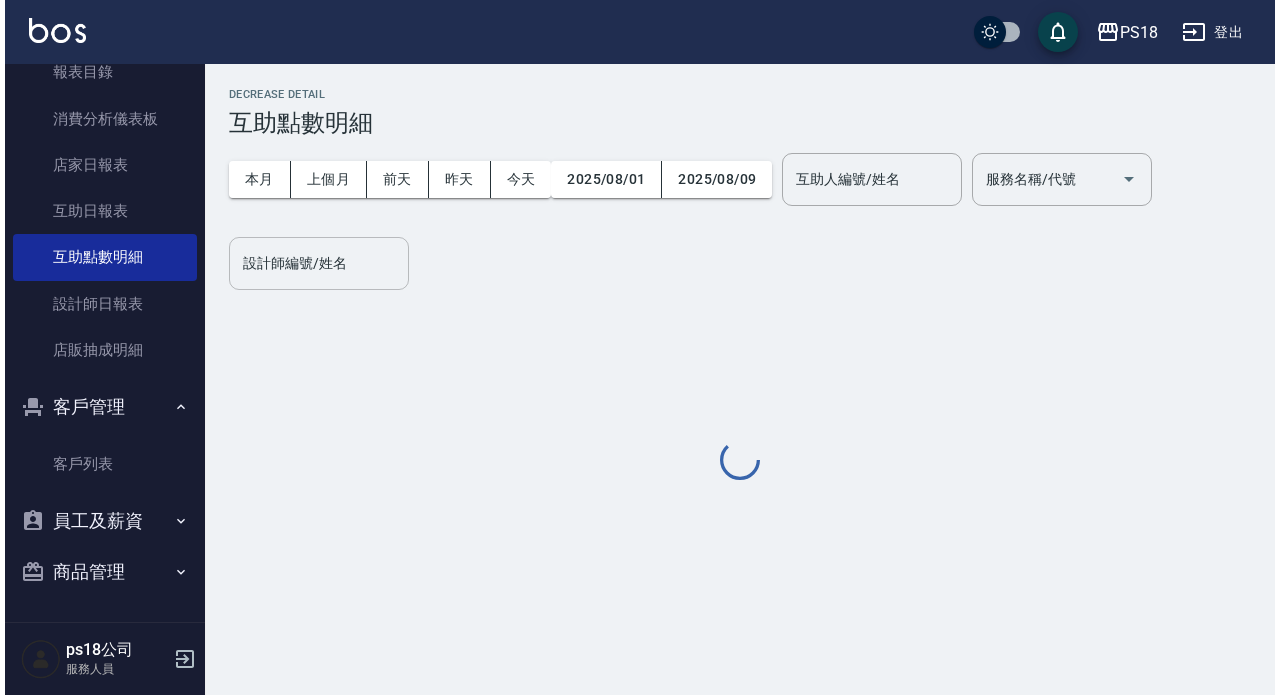 scroll, scrollTop: 0, scrollLeft: 0, axis: both 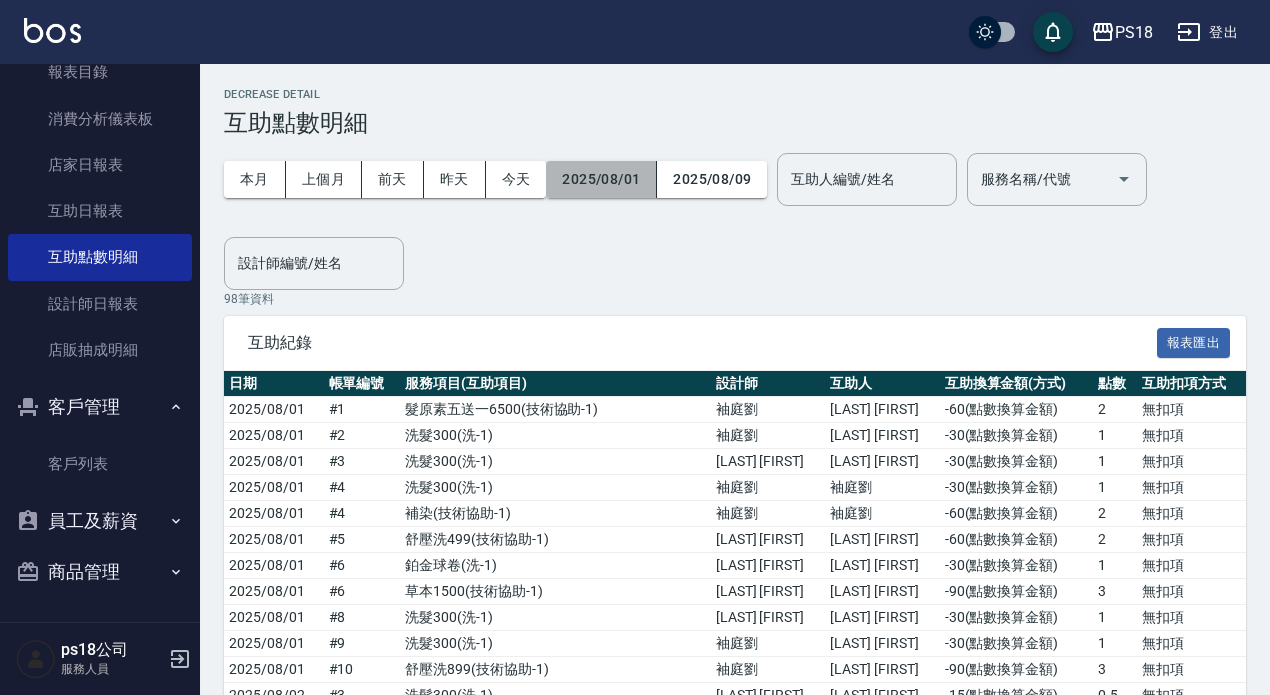 click on "2025/08/01" at bounding box center [601, 179] 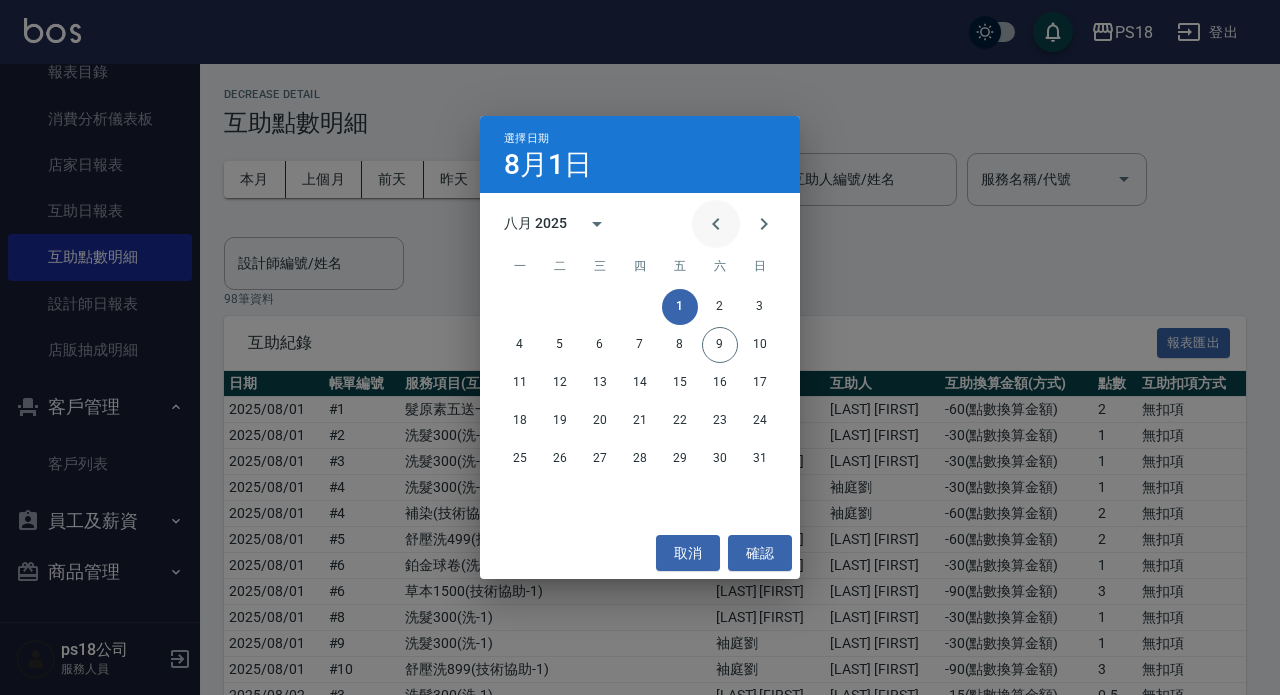click 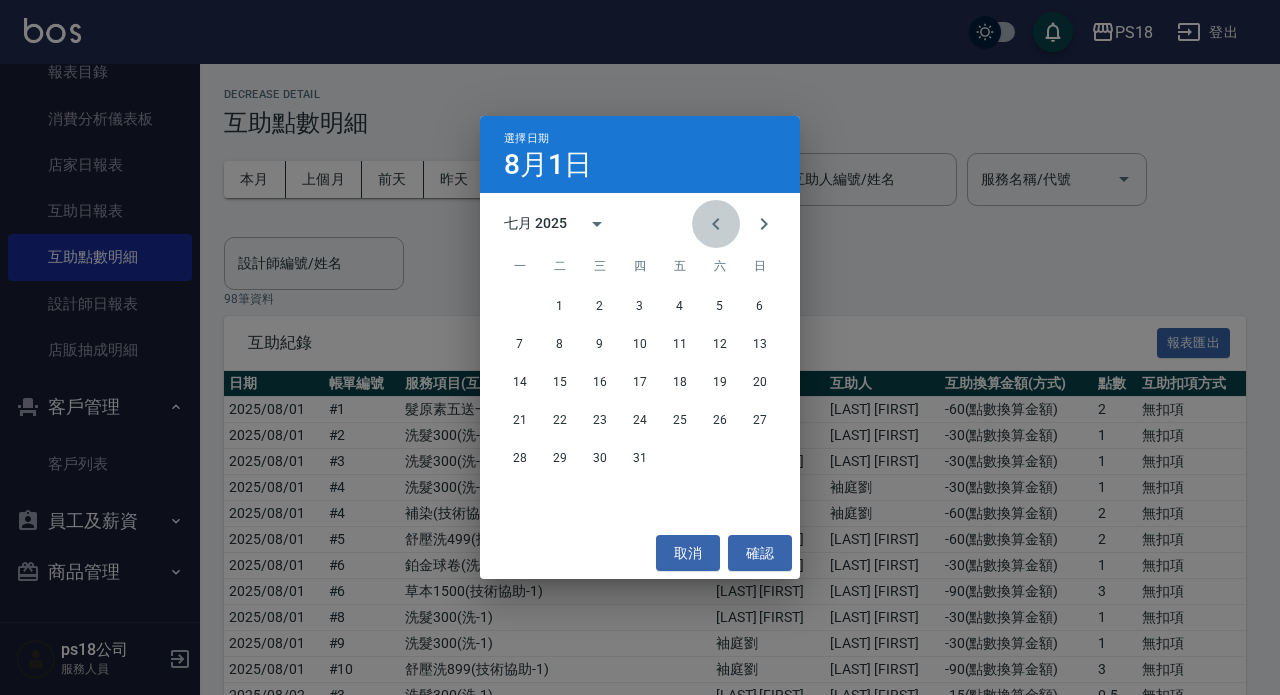 click 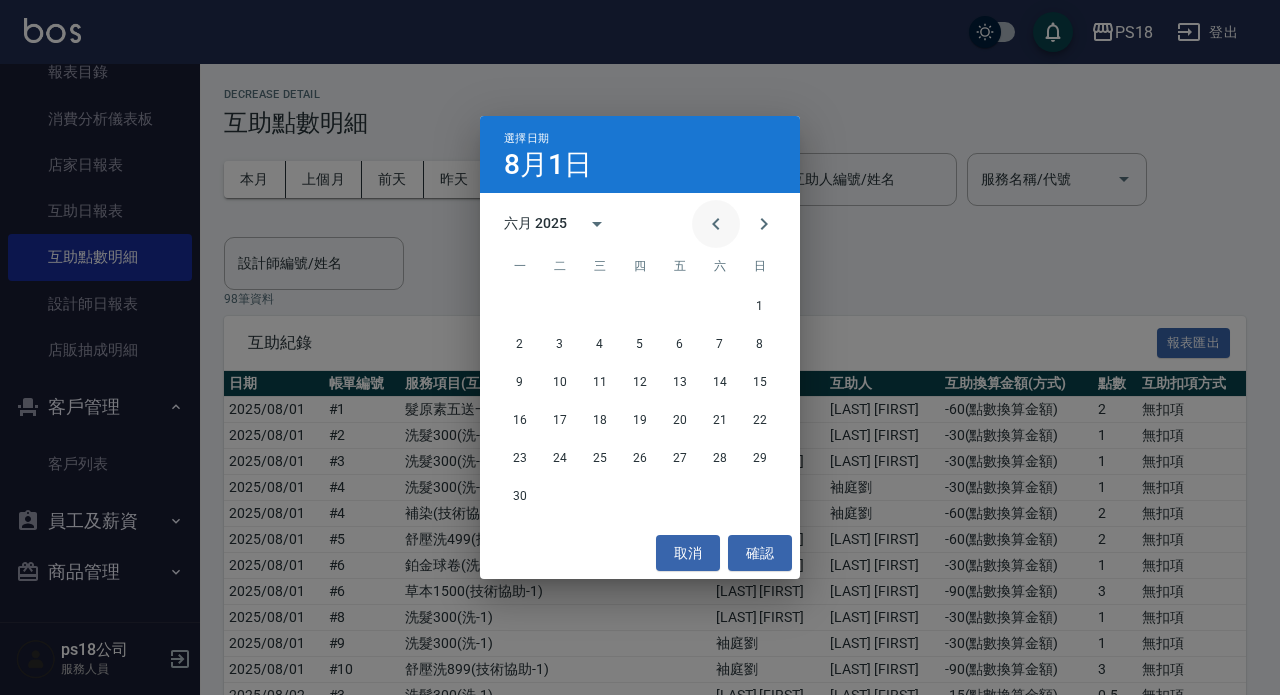 click 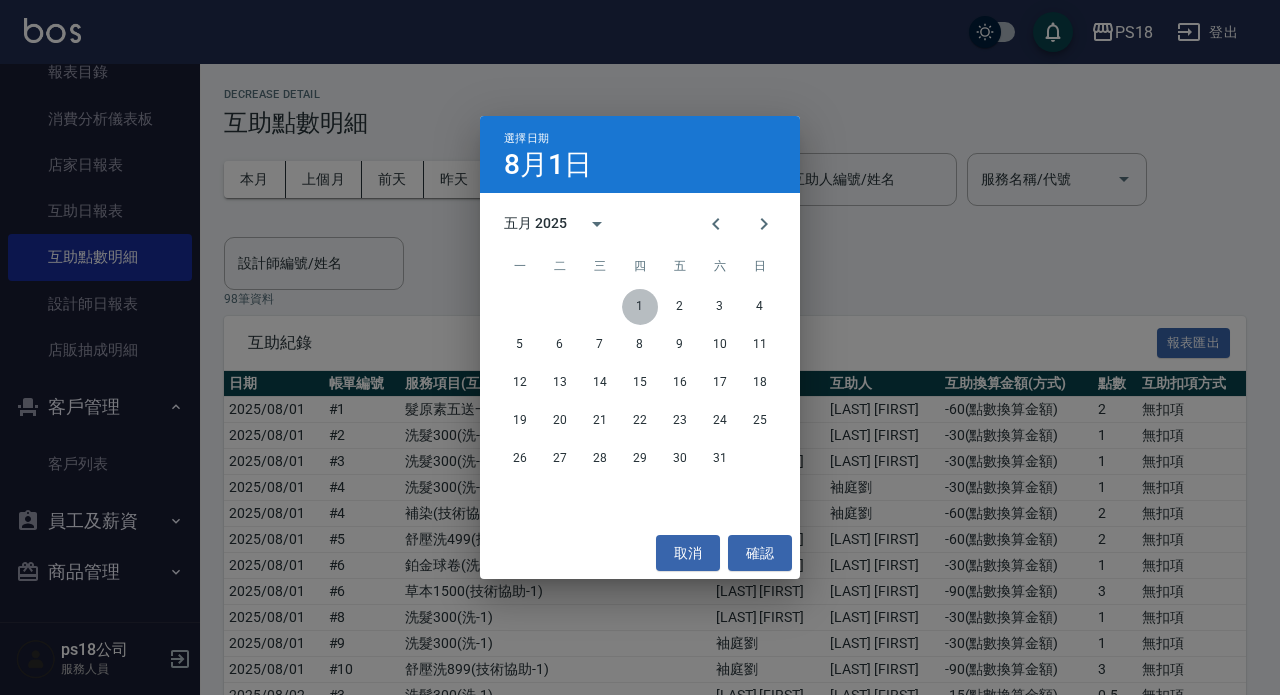 click on "1" at bounding box center [640, 307] 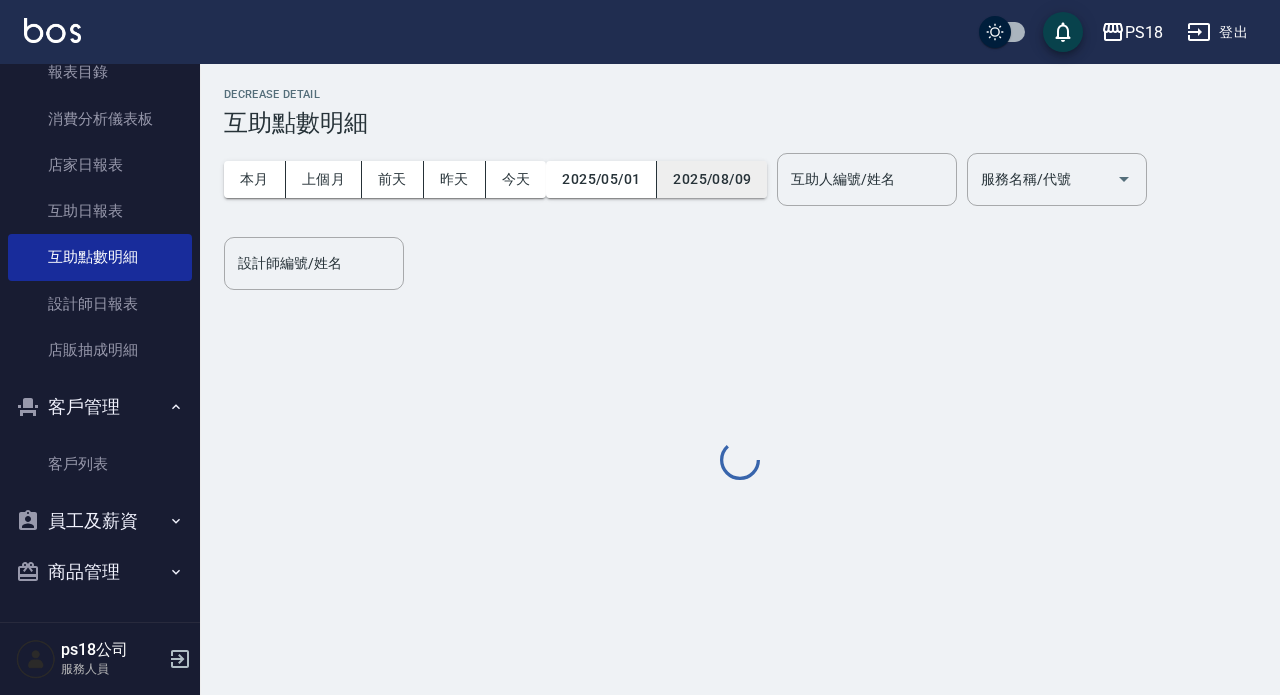 click on "2025/08/09" at bounding box center [712, 179] 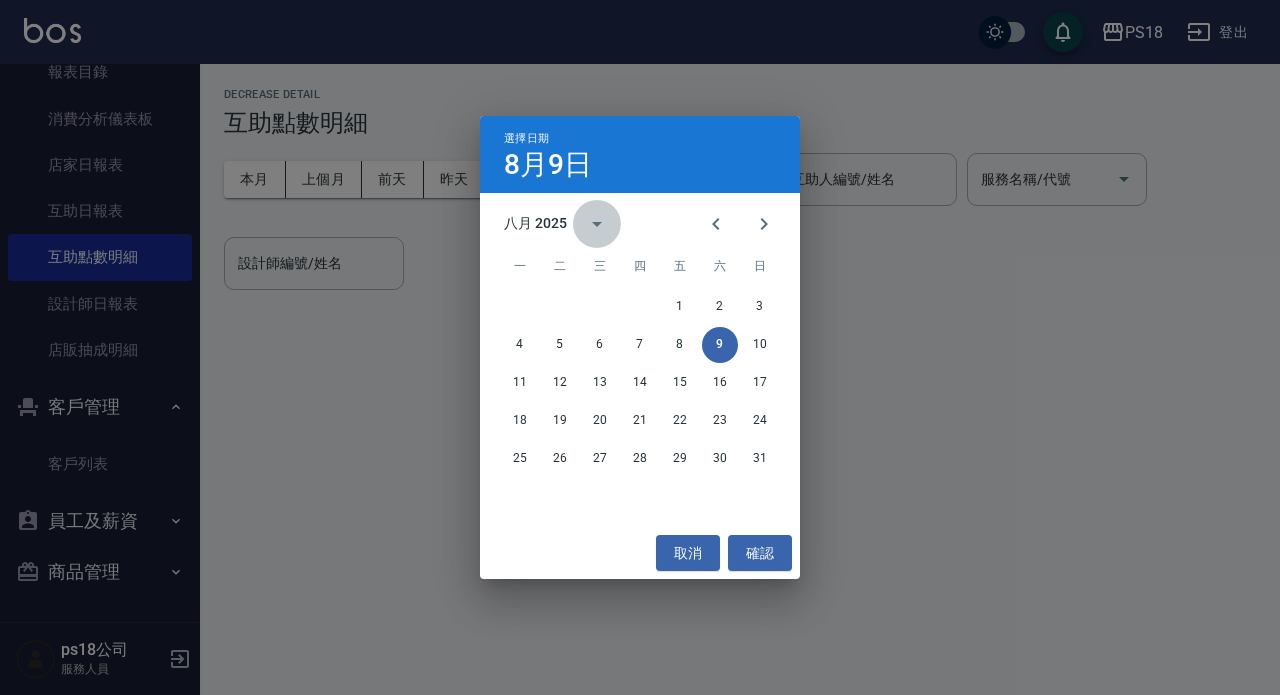click 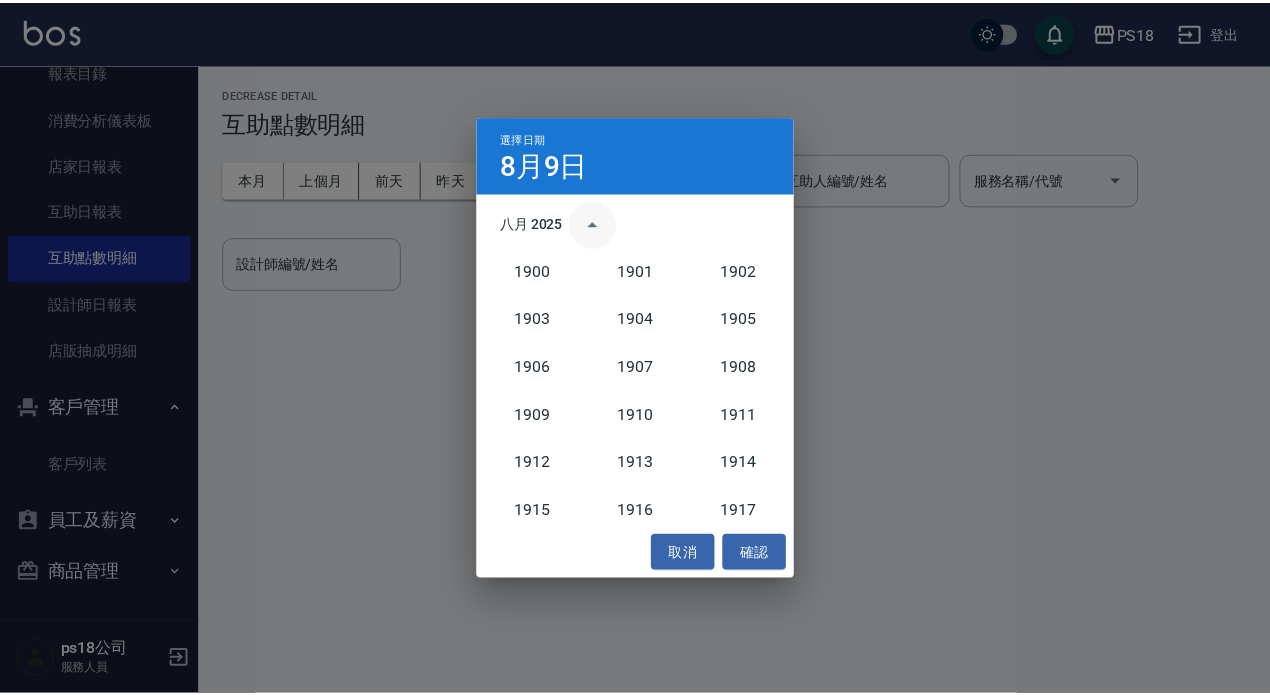 scroll, scrollTop: 1852, scrollLeft: 0, axis: vertical 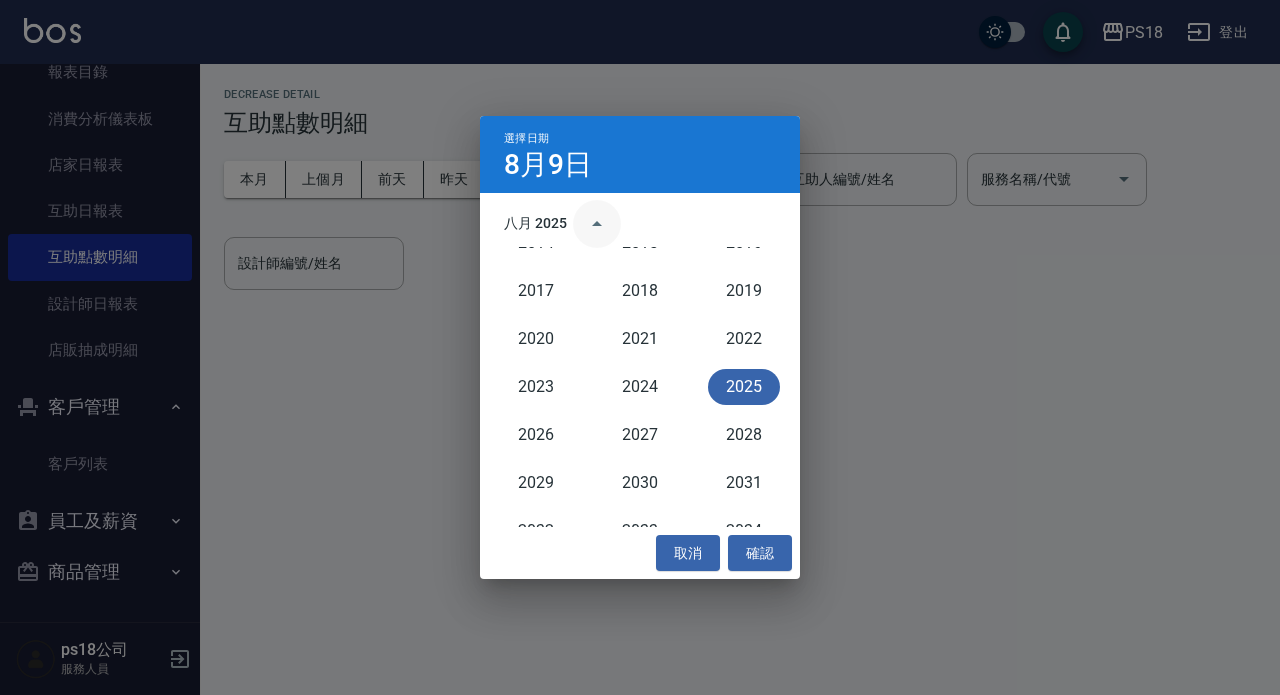 click 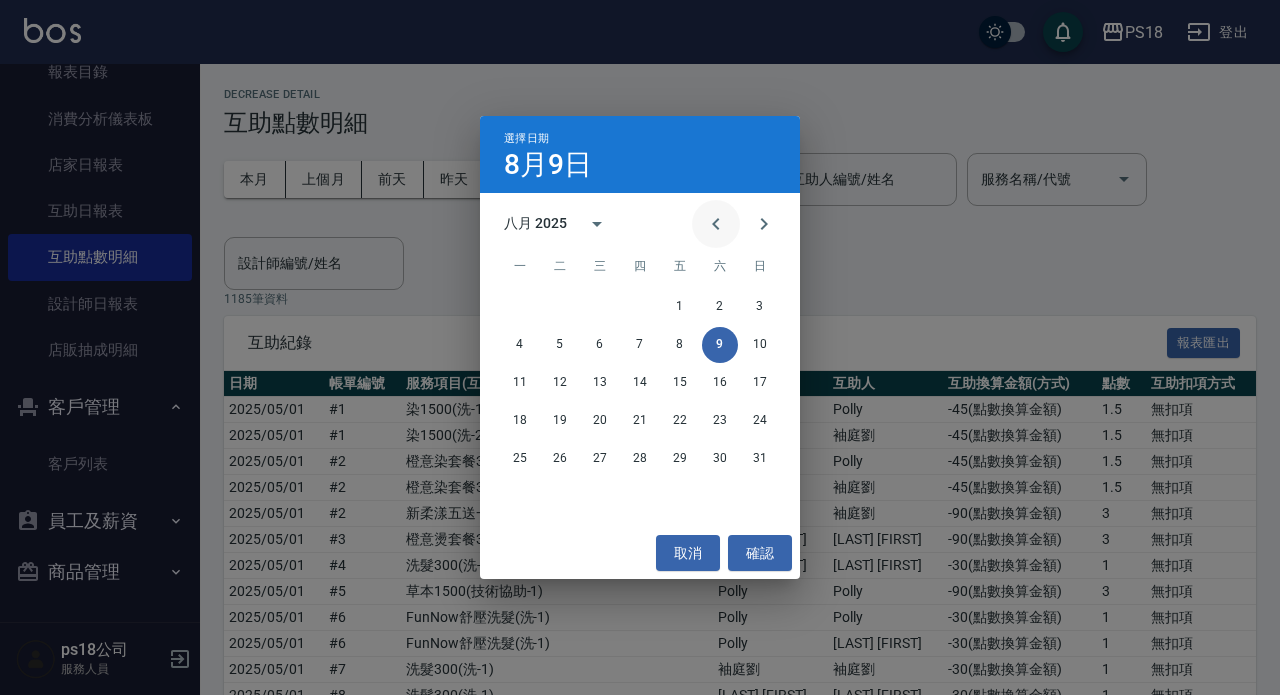 click 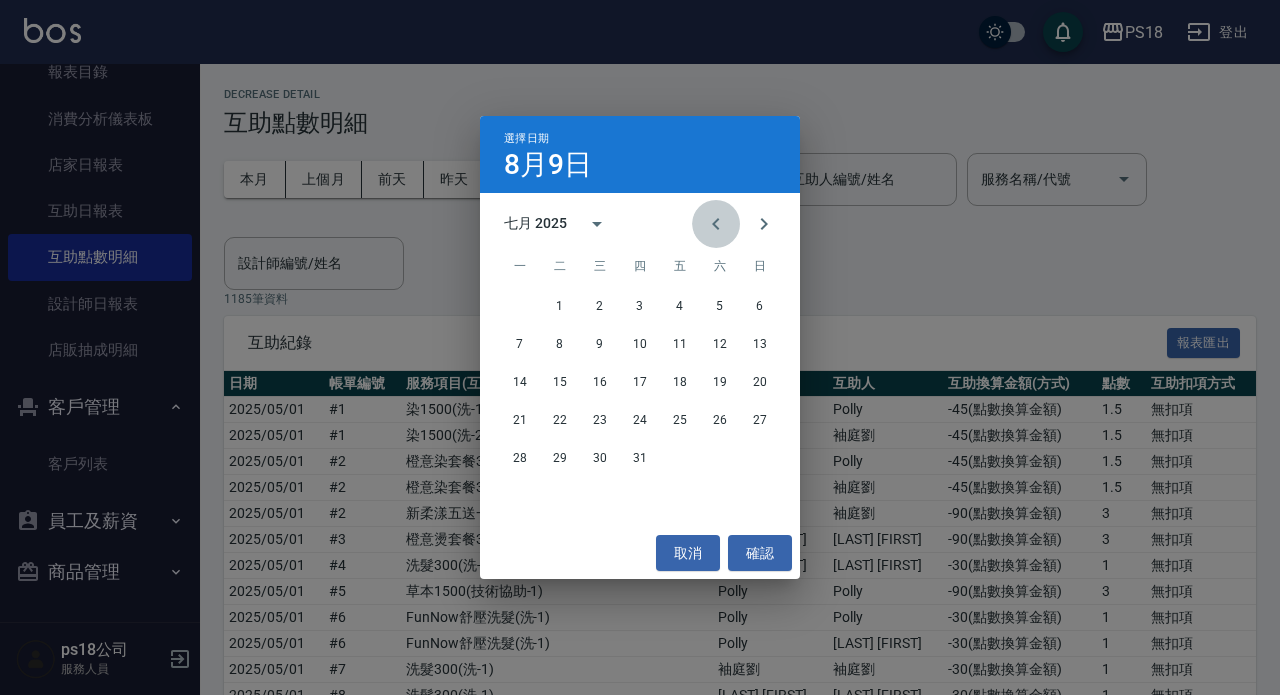 click 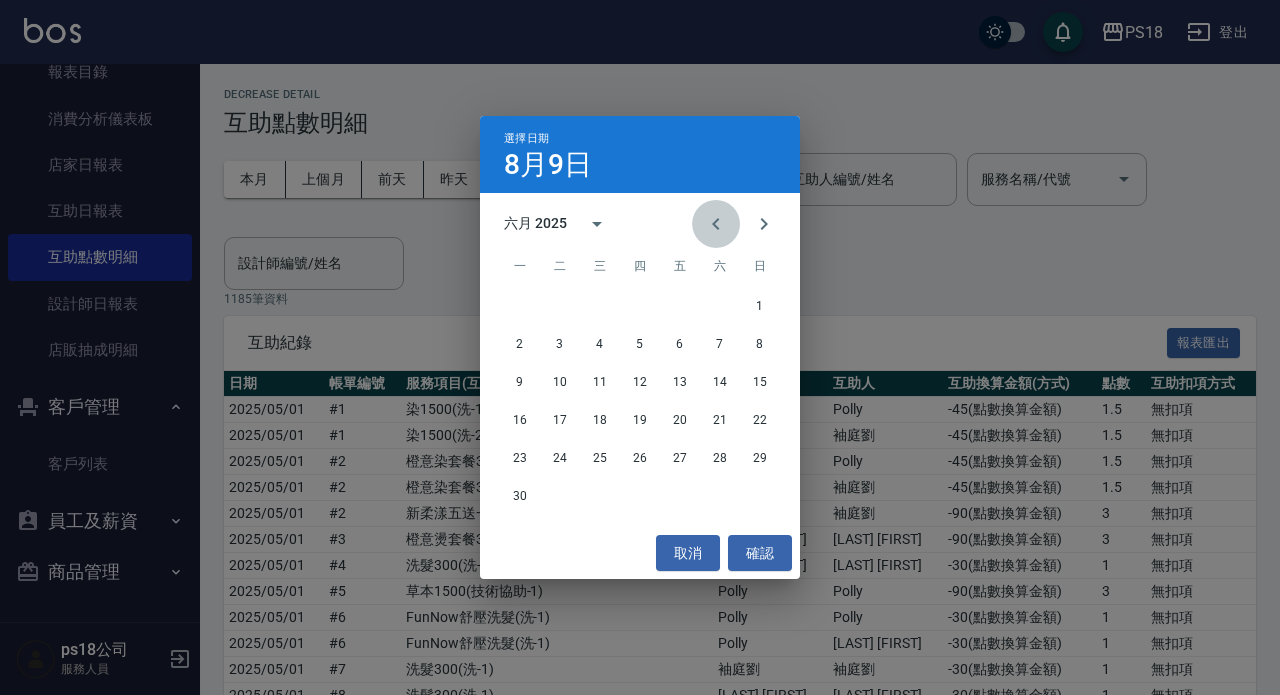 click 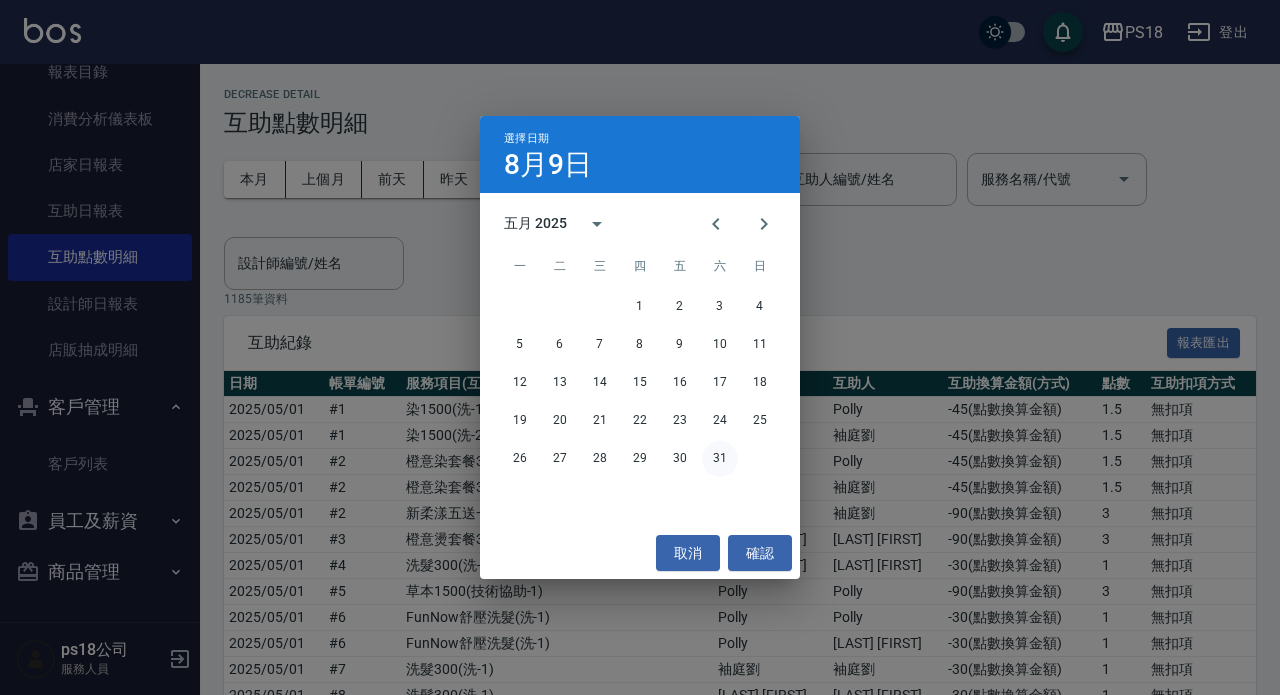 click on "31" at bounding box center (720, 459) 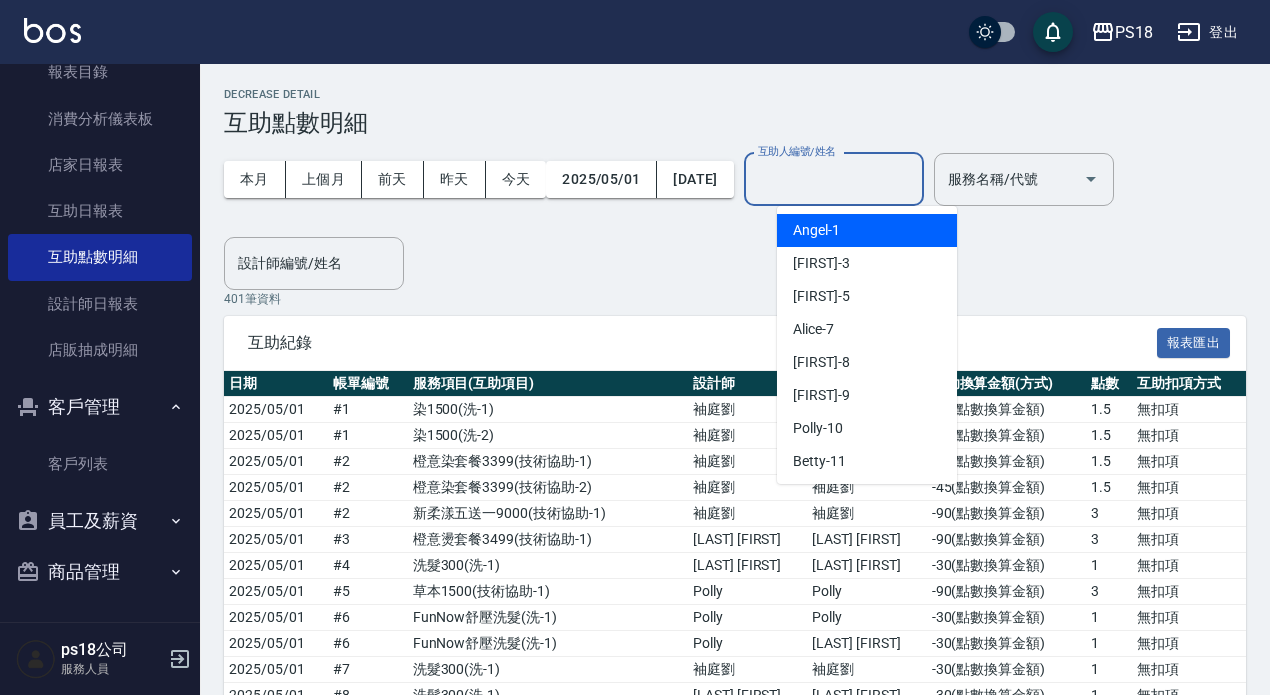 click on "互助人編號/姓名" at bounding box center (834, 179) 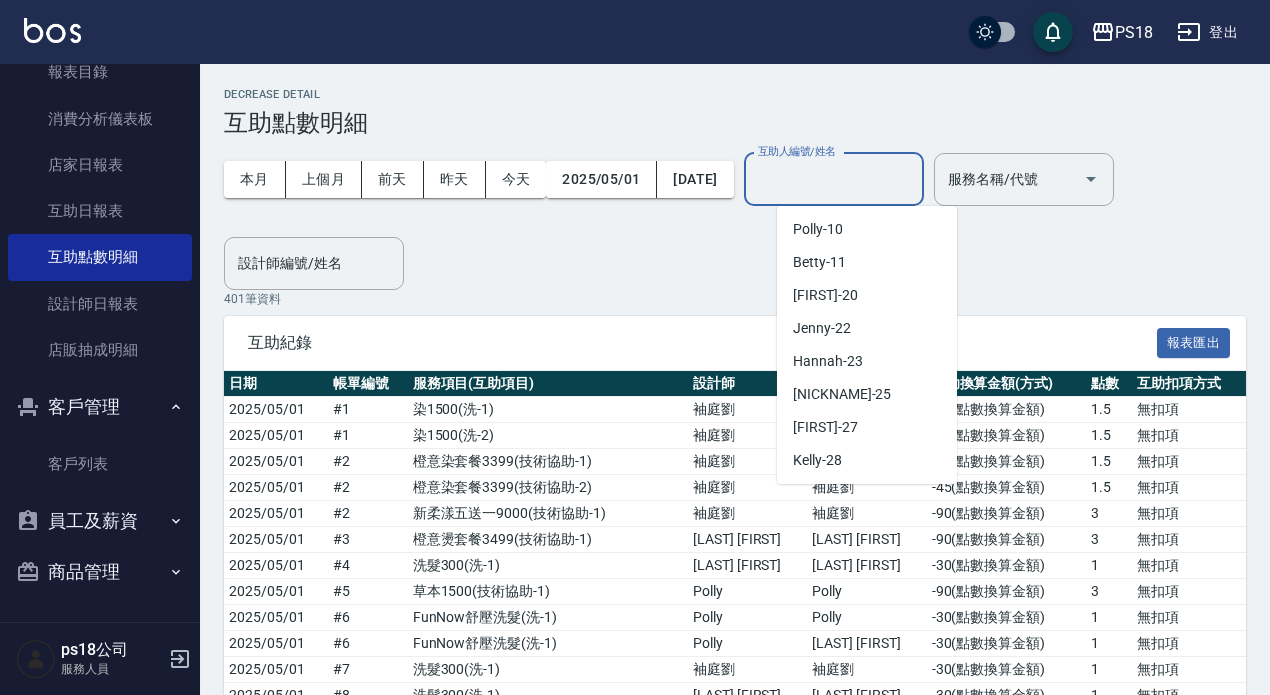 scroll, scrollTop: 164, scrollLeft: 0, axis: vertical 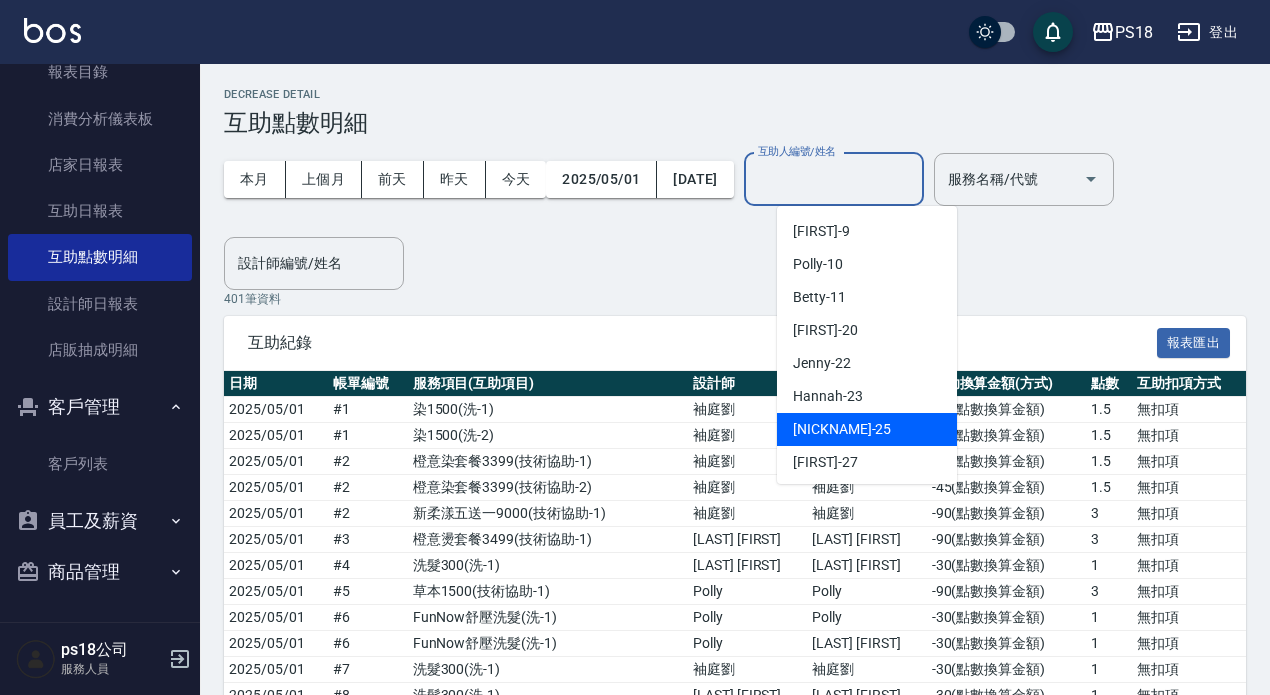 click on "[NICKNAME] -25" at bounding box center (867, 429) 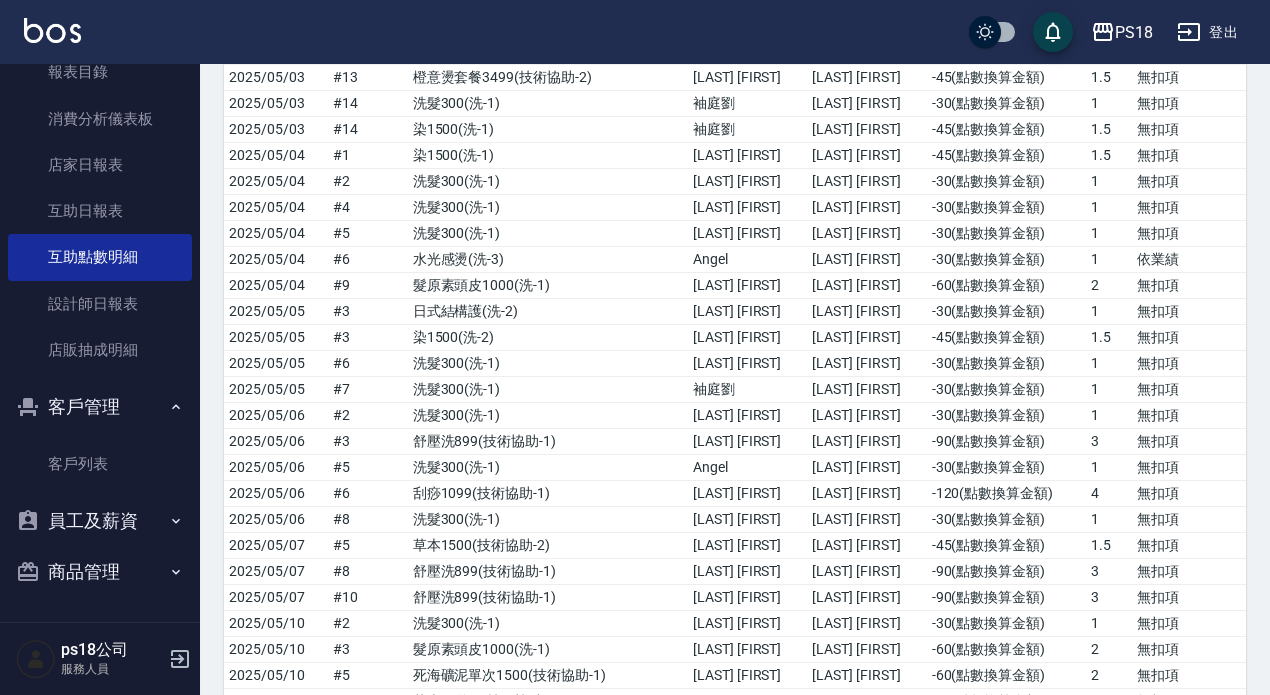 scroll, scrollTop: 0, scrollLeft: 0, axis: both 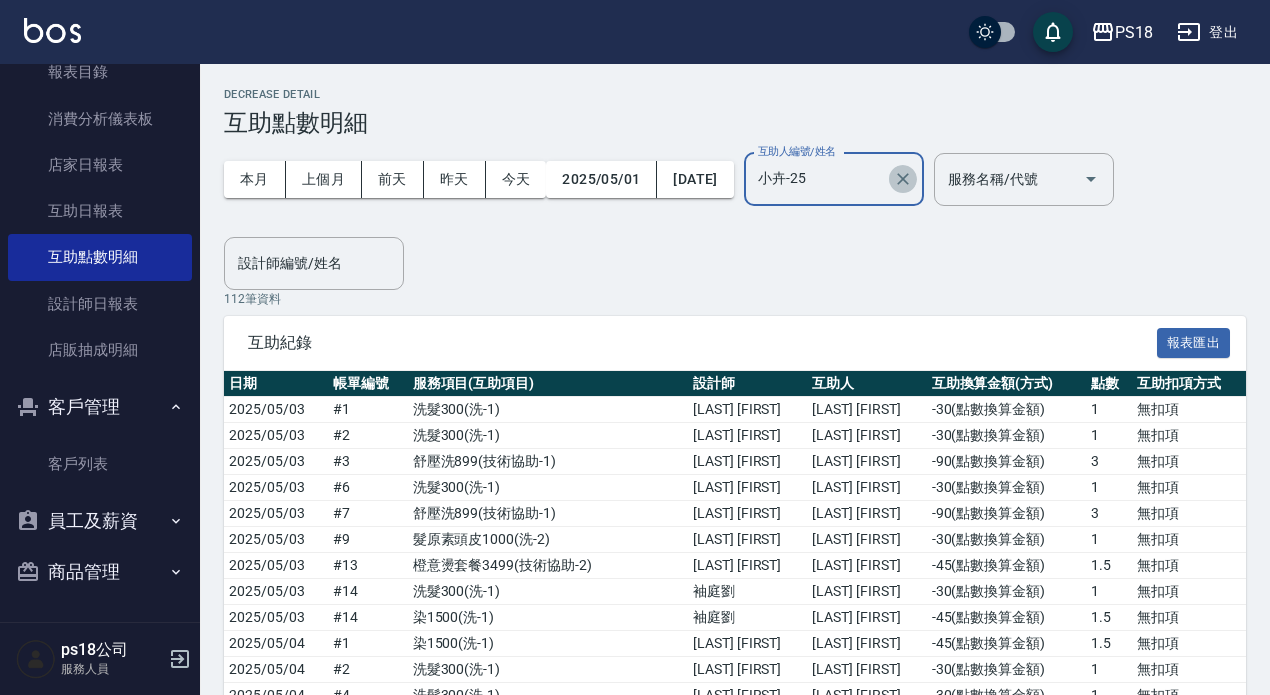 click 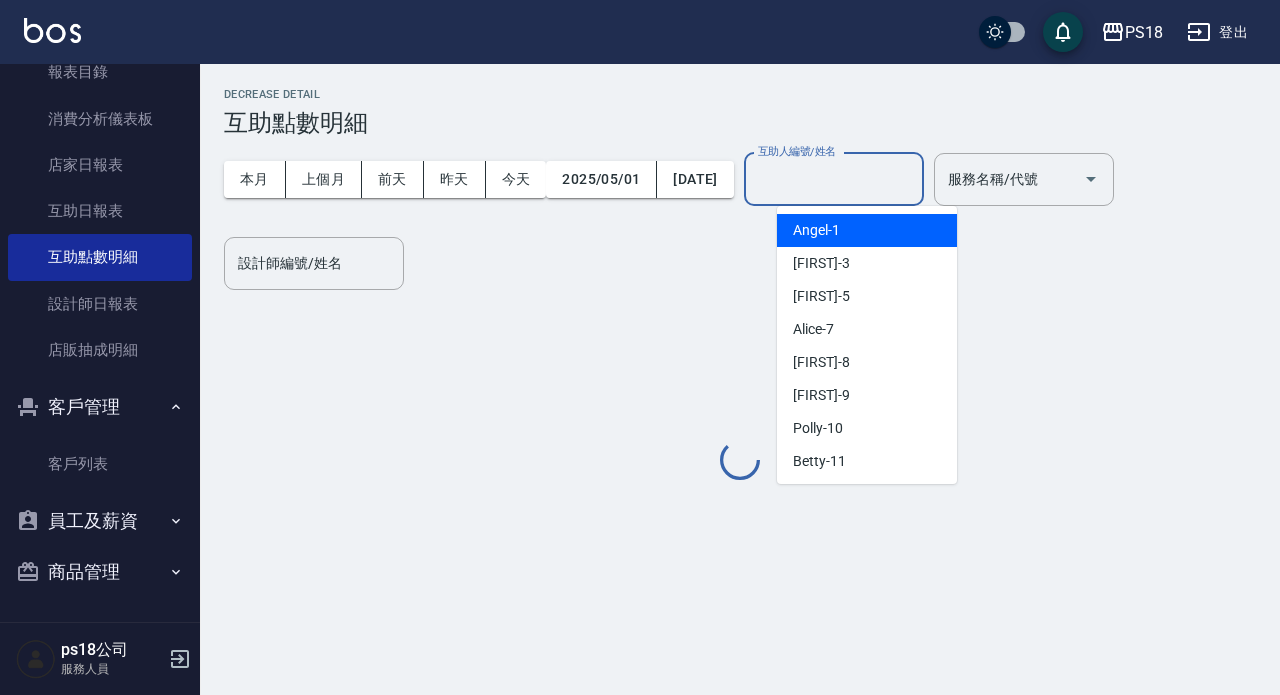 click on "互助人編號/姓名" at bounding box center (834, 179) 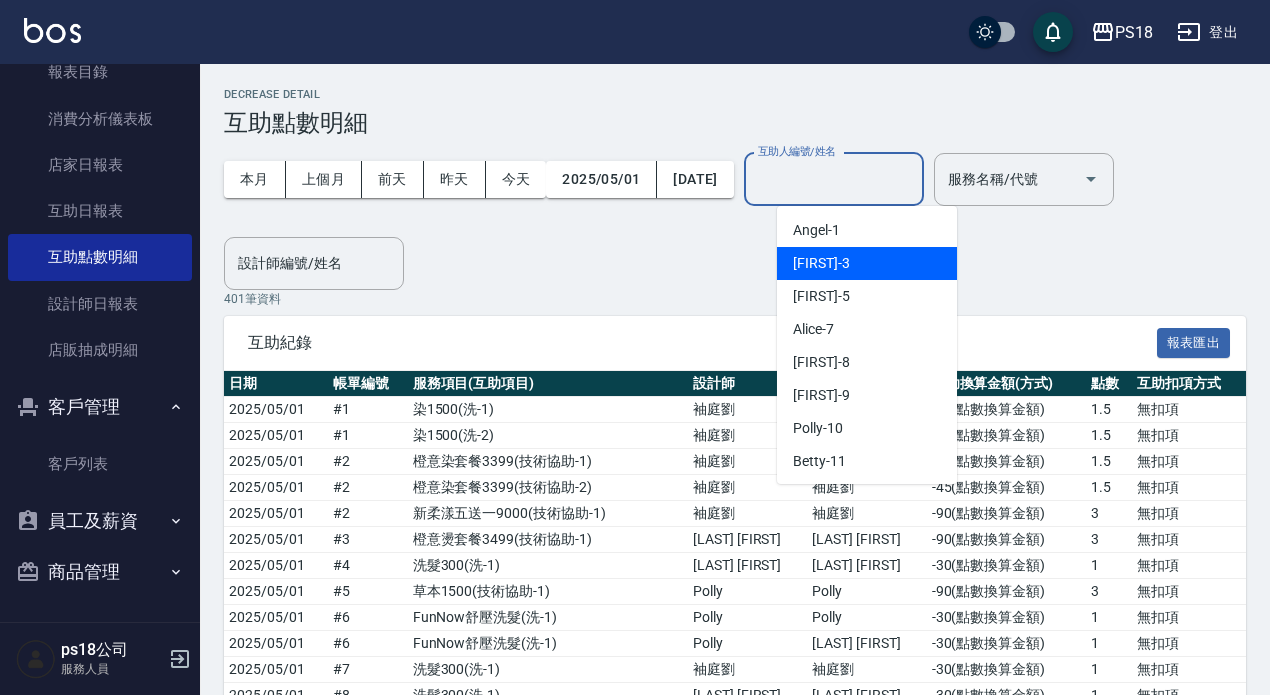 click on "[FIRST] -3" at bounding box center (821, 263) 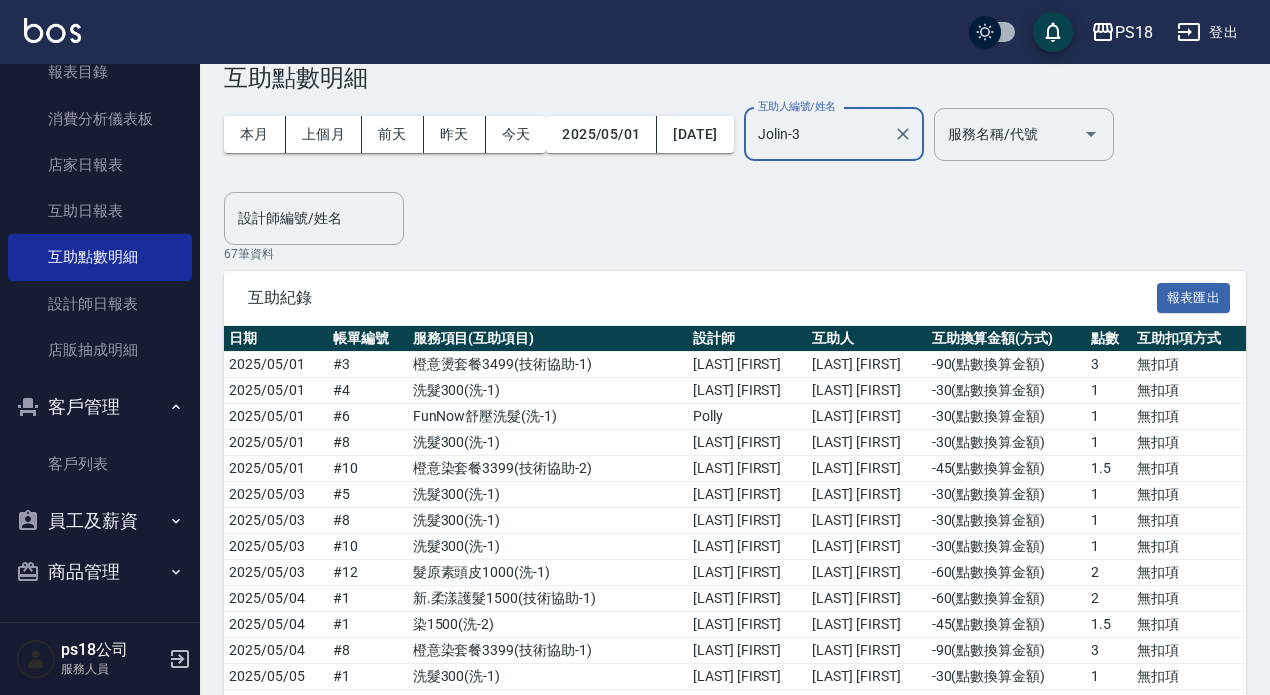 scroll, scrollTop: 0, scrollLeft: 0, axis: both 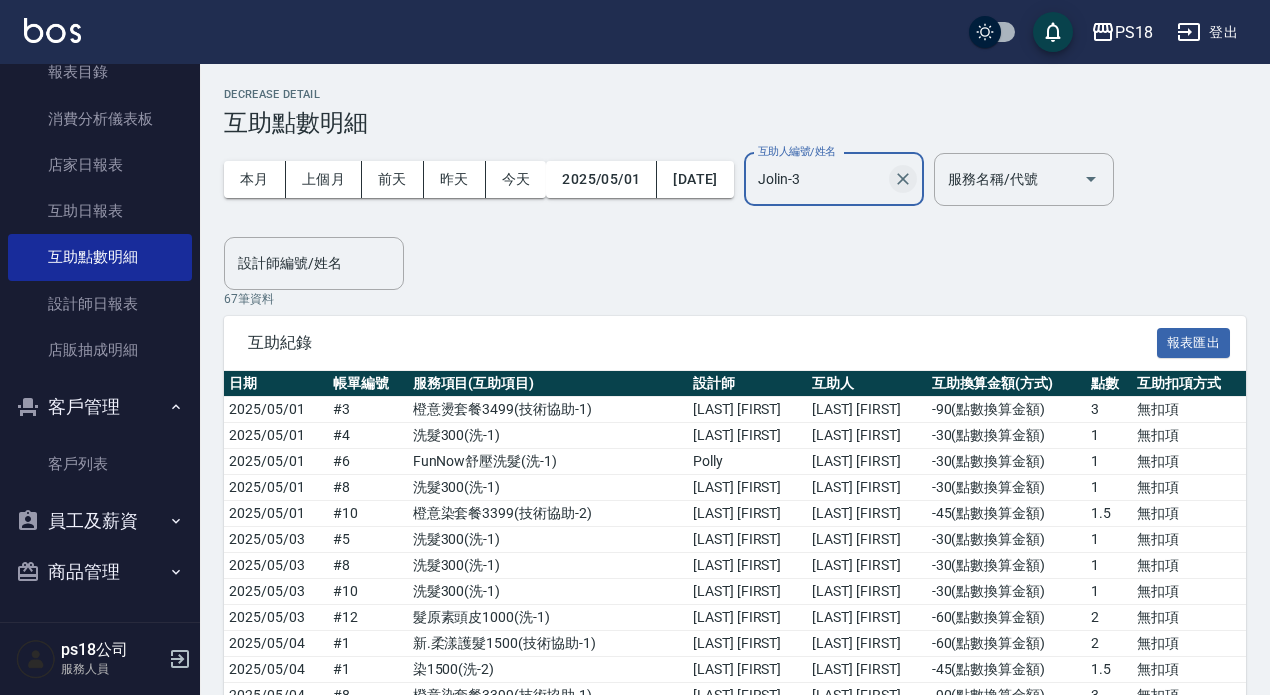 click 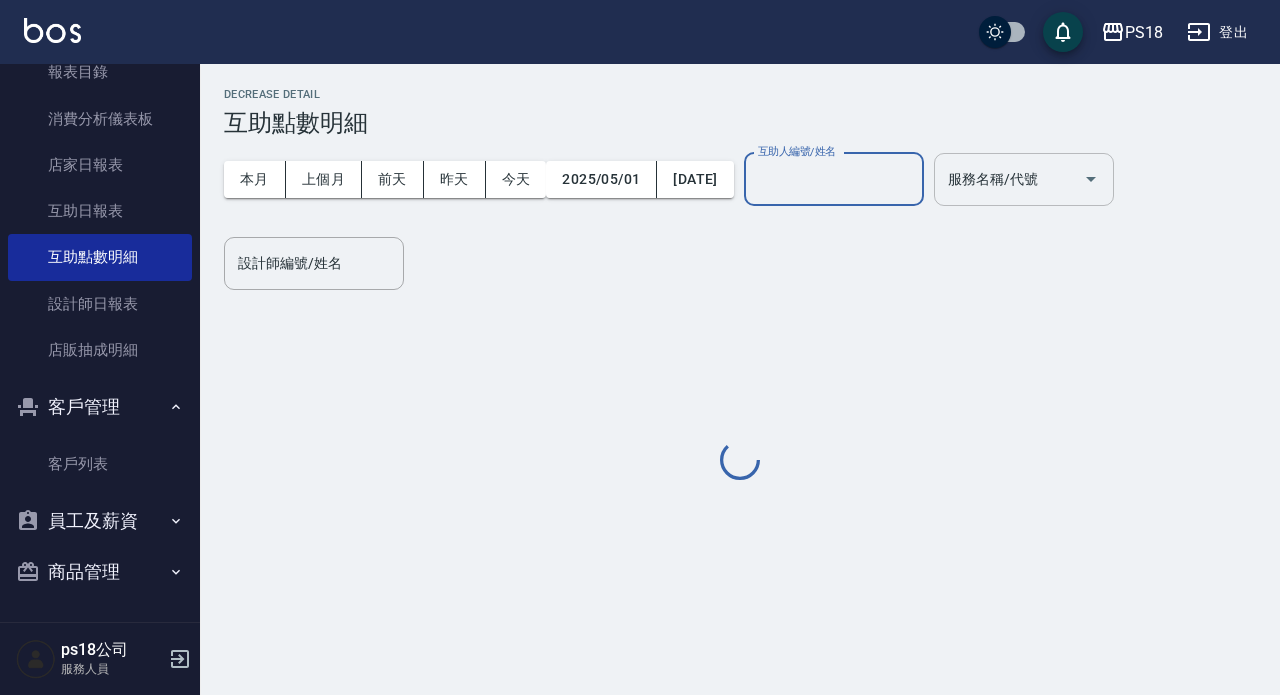 click on "服務名稱/代號" at bounding box center (1009, 179) 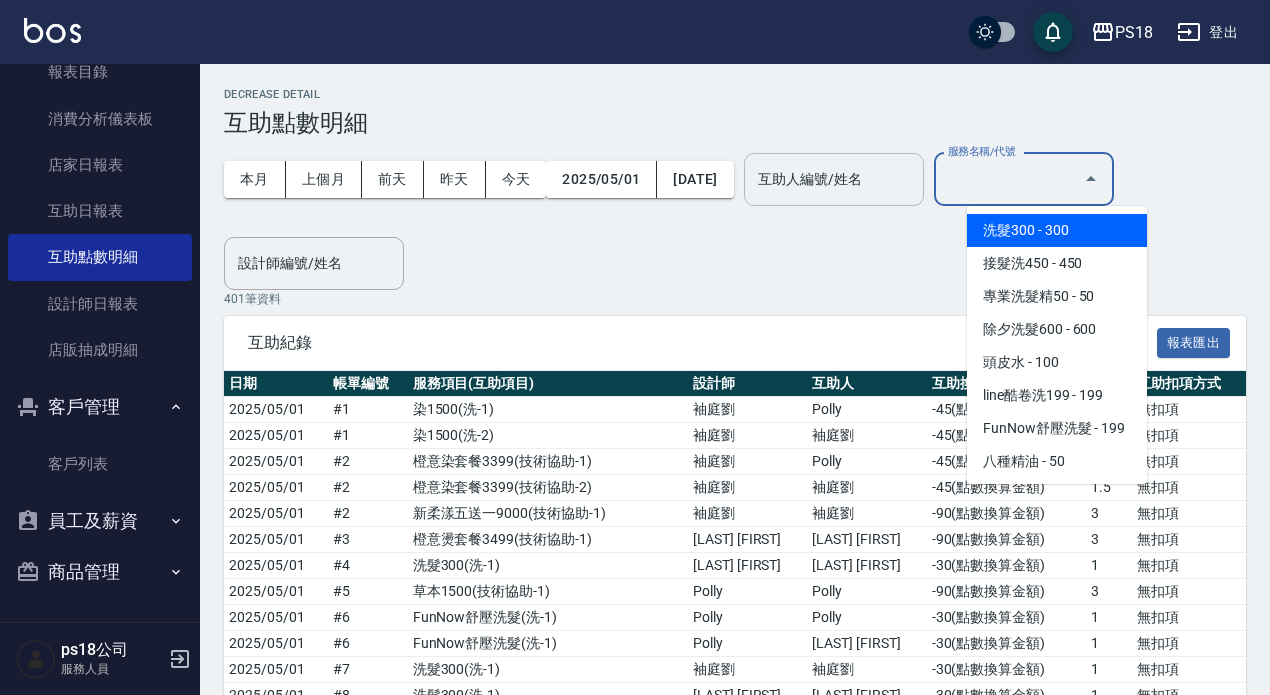 drag, startPoint x: 869, startPoint y: 182, endPoint x: 854, endPoint y: 182, distance: 15 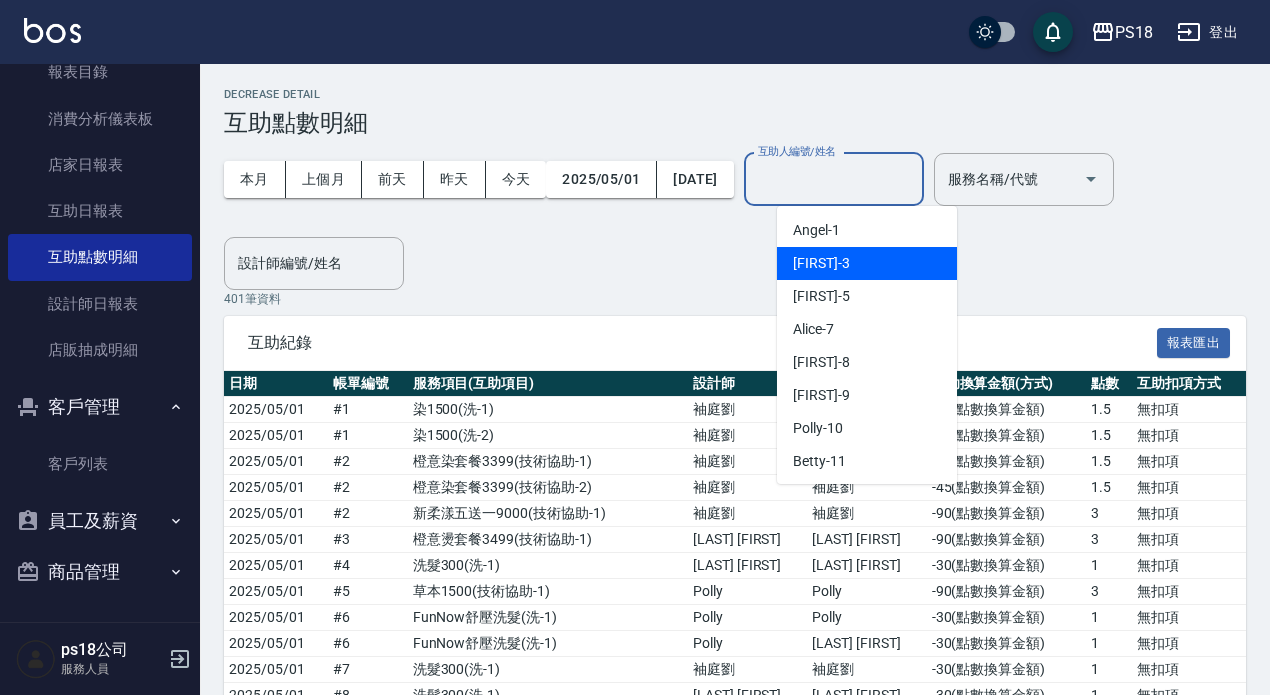 click on "[FIRST] -3" at bounding box center (821, 263) 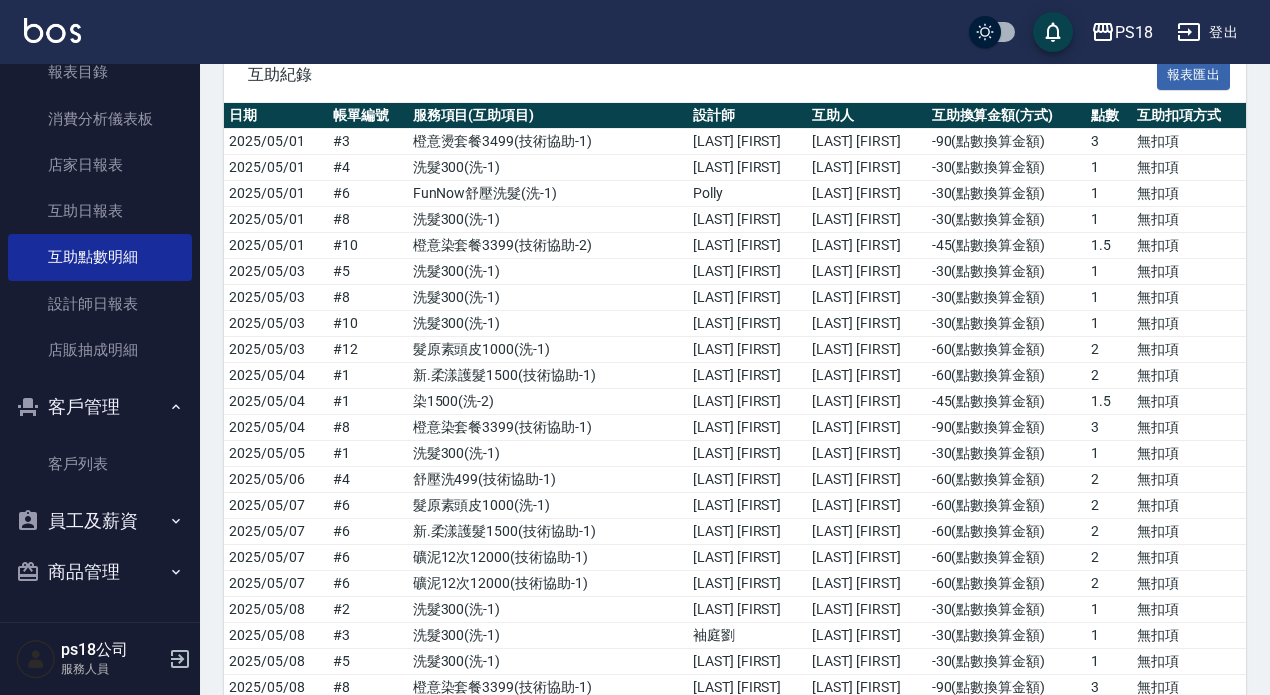 scroll, scrollTop: 0, scrollLeft: 0, axis: both 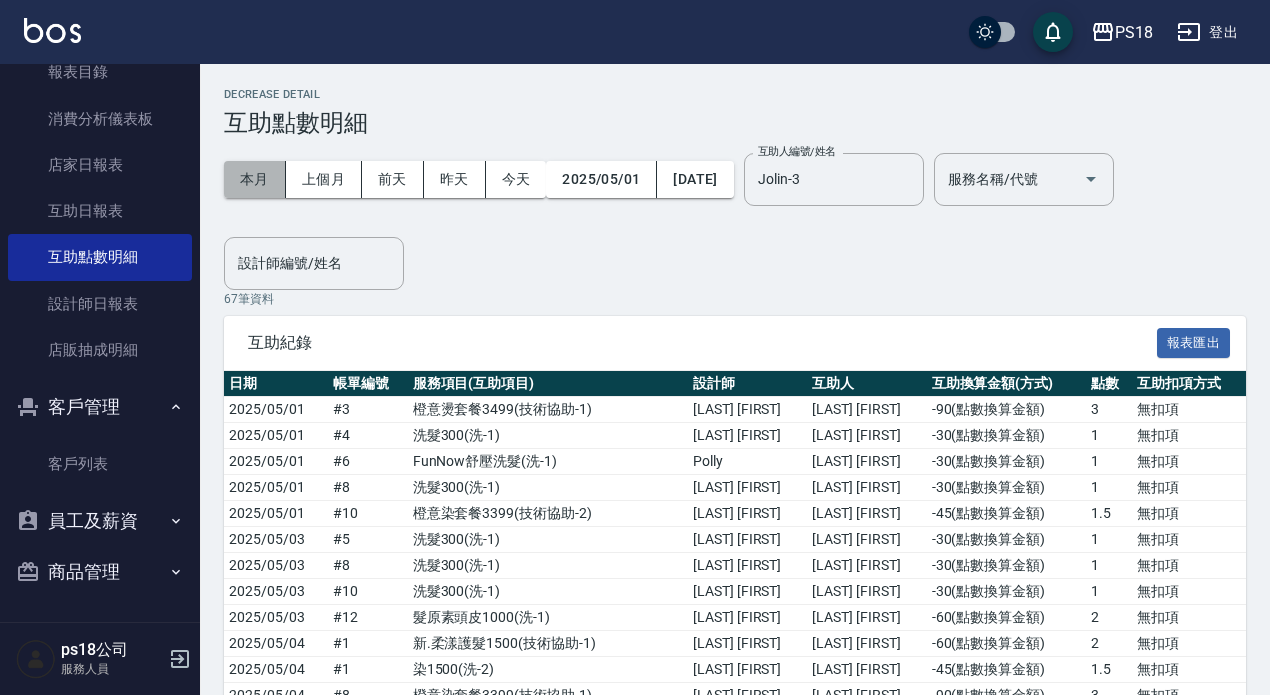 click on "本月" at bounding box center (255, 179) 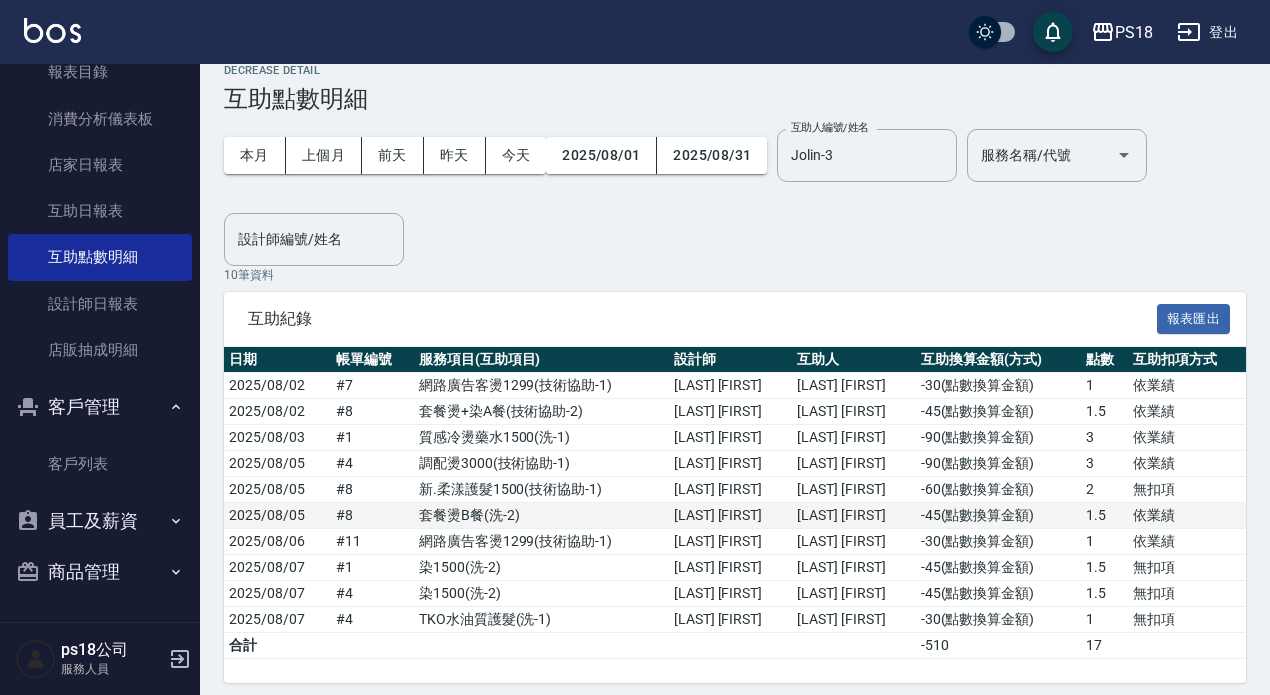 scroll, scrollTop: 36, scrollLeft: 0, axis: vertical 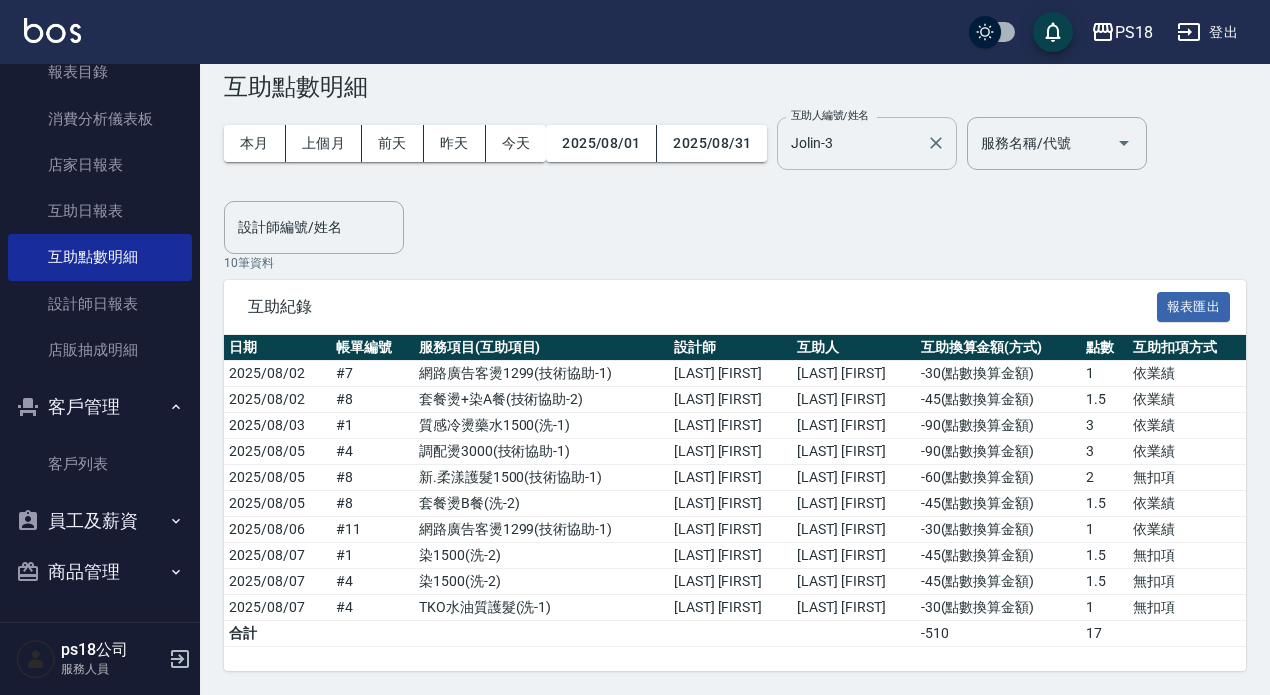 click on "Jolin-3" at bounding box center (852, 143) 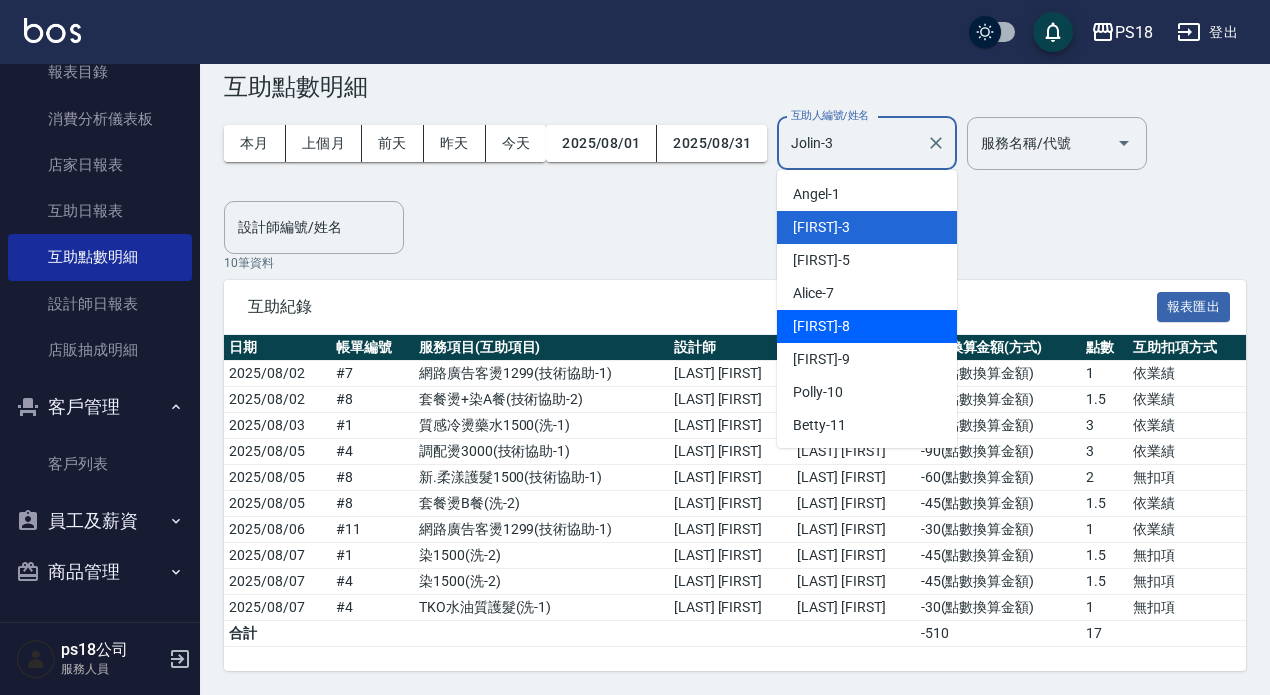 scroll, scrollTop: 464, scrollLeft: 0, axis: vertical 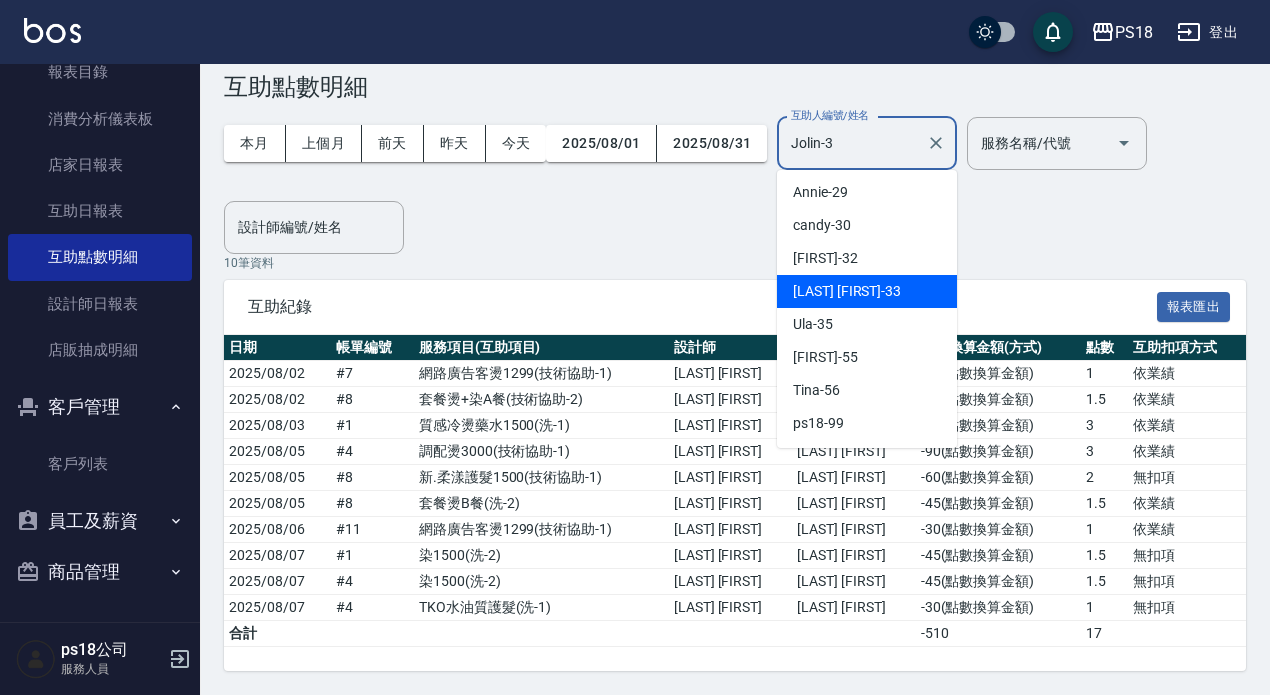 click on "[LAST] [FIRST] -33" at bounding box center [847, 291] 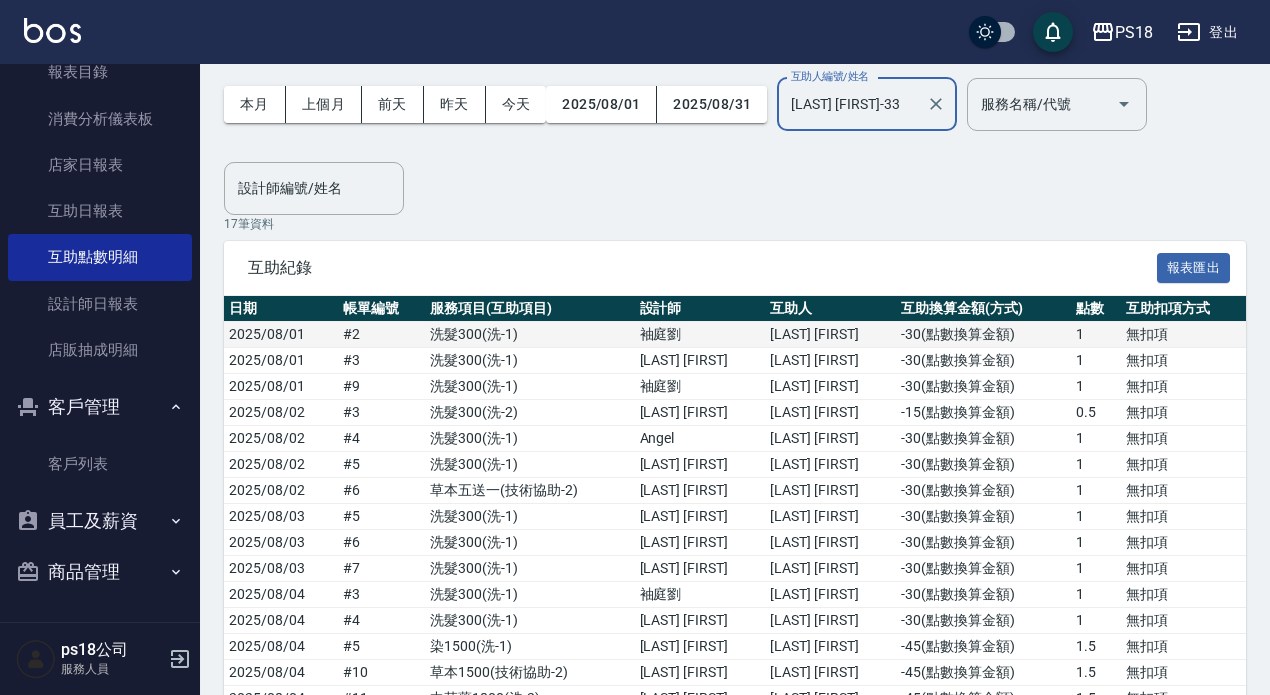 scroll, scrollTop: 0, scrollLeft: 0, axis: both 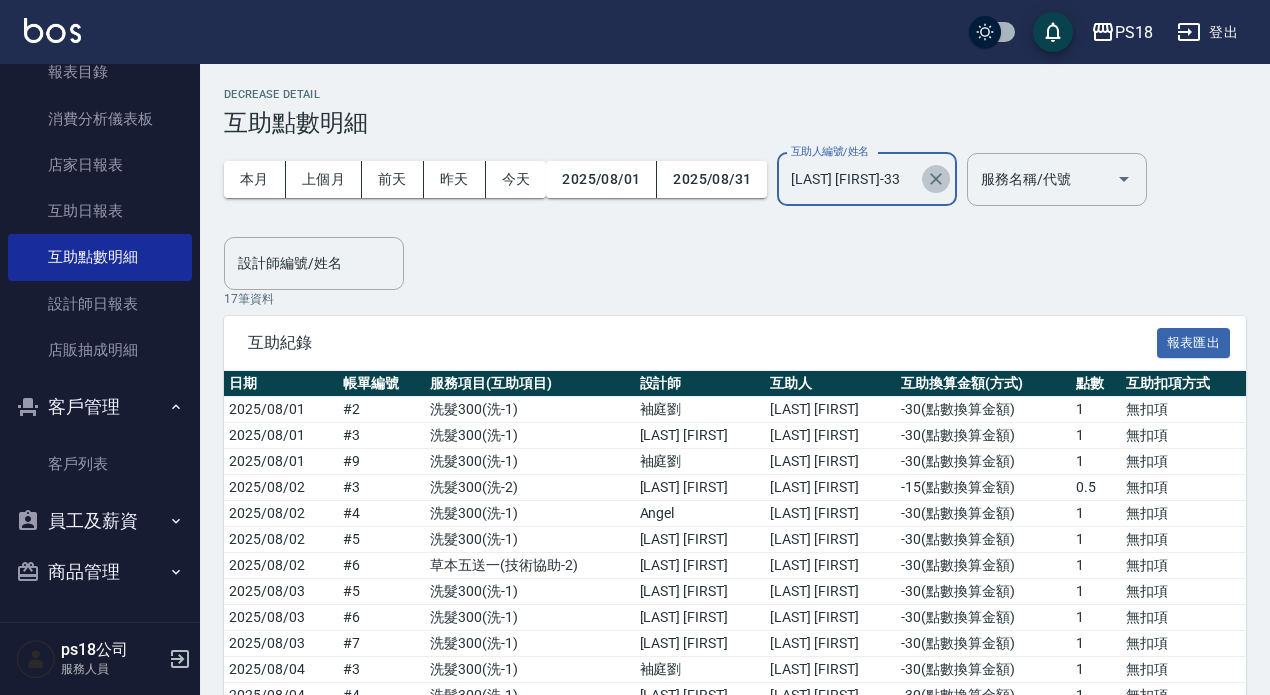 click at bounding box center (936, 179) 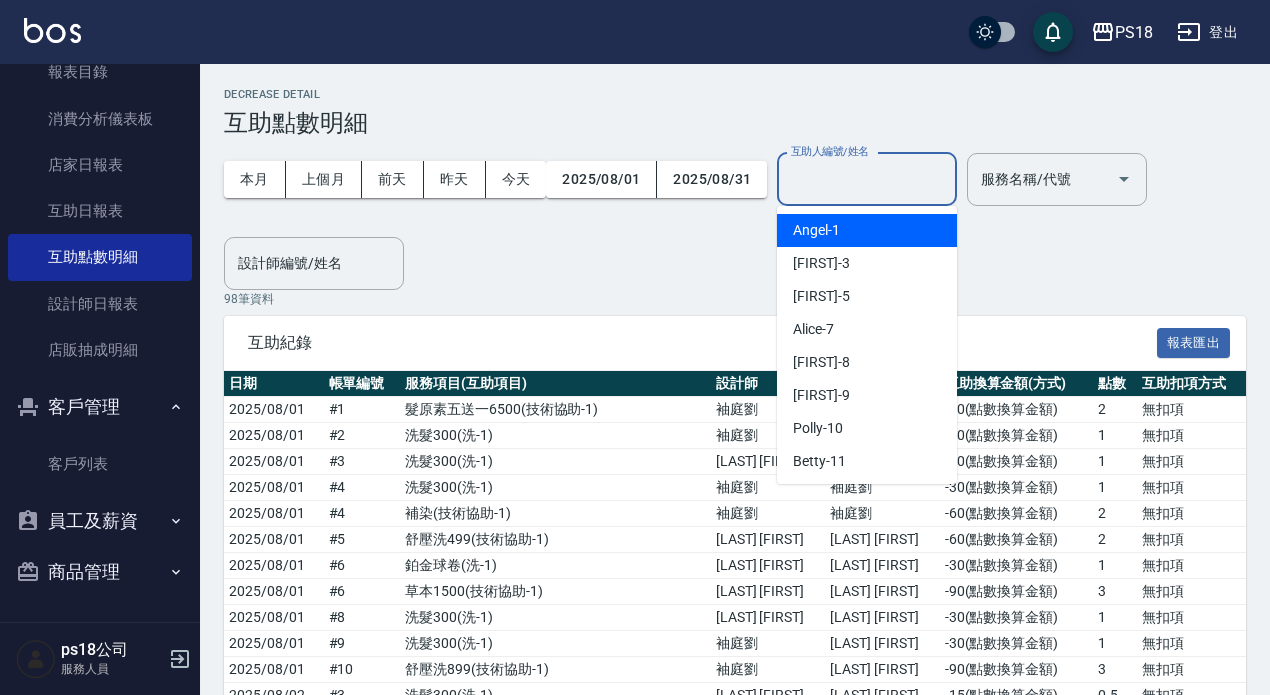 click on "互助人編號/姓名" at bounding box center [867, 179] 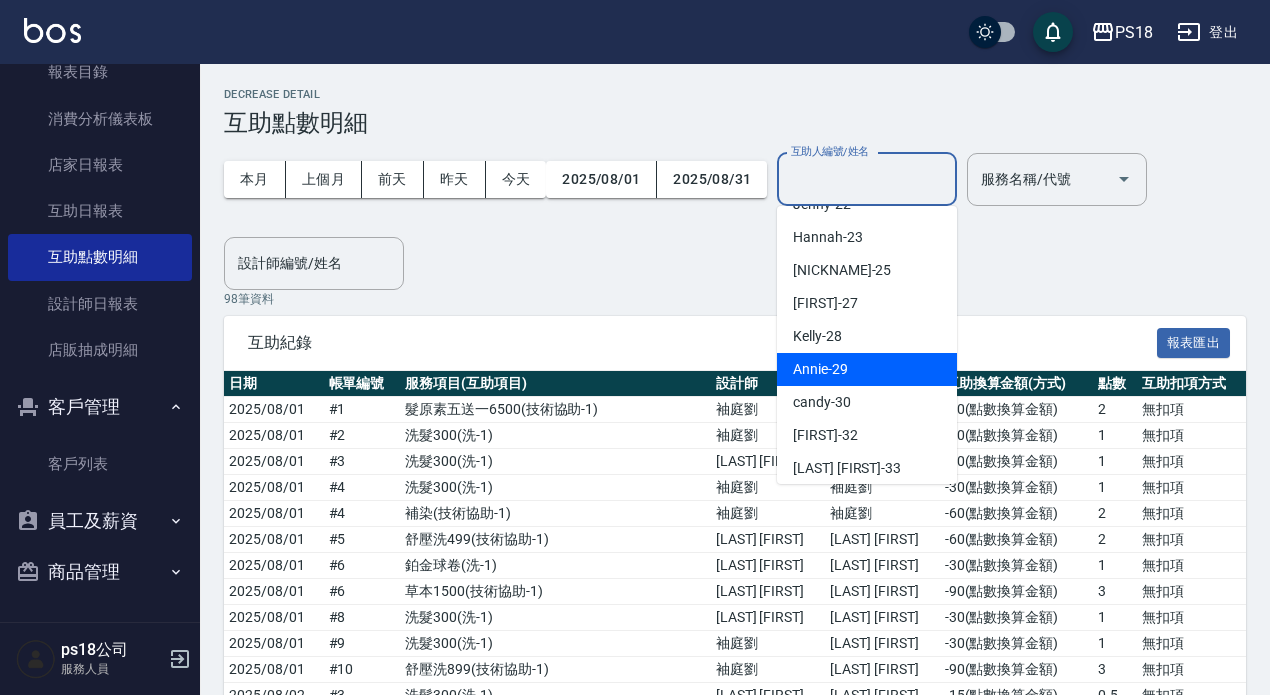 scroll, scrollTop: 200, scrollLeft: 0, axis: vertical 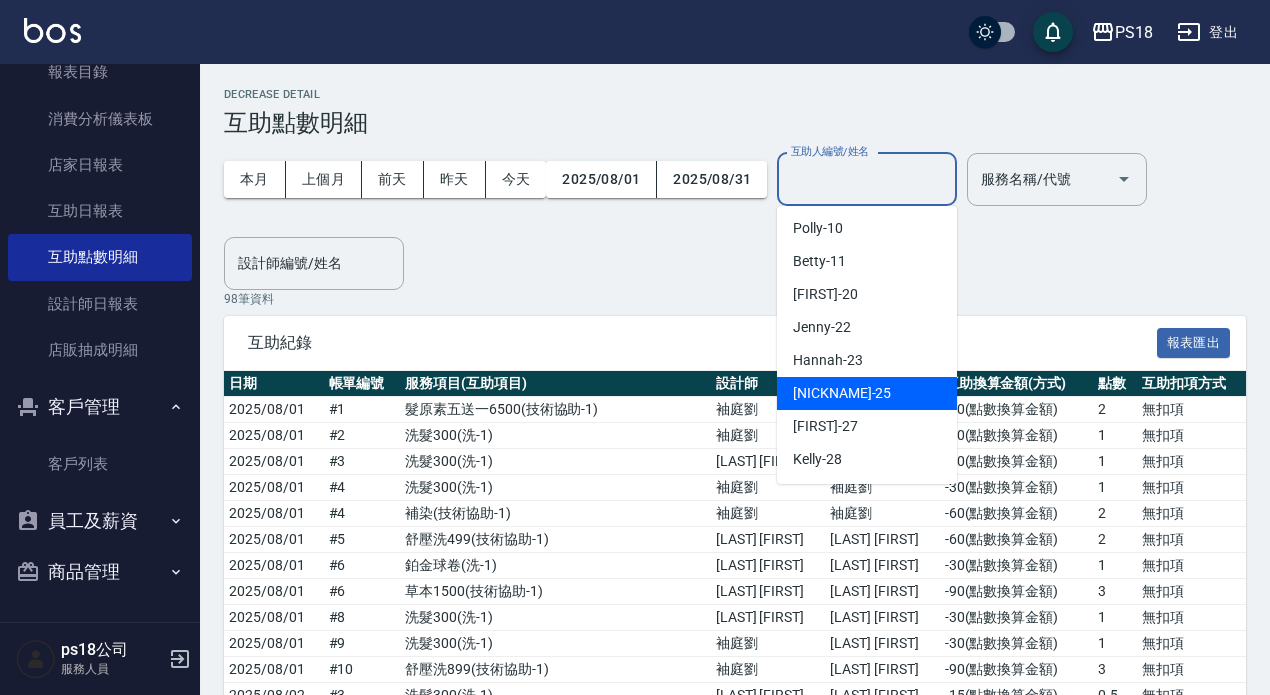click on "[NICKNAME] -25" at bounding box center (842, 393) 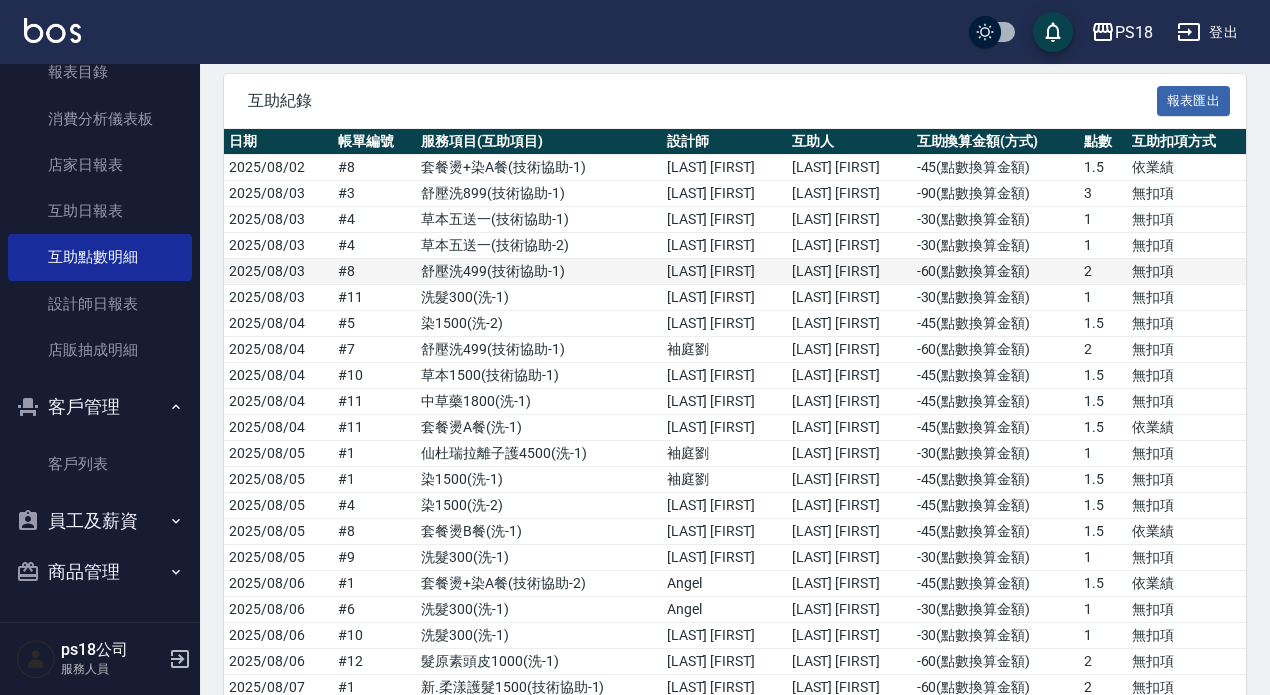 scroll, scrollTop: 0, scrollLeft: 0, axis: both 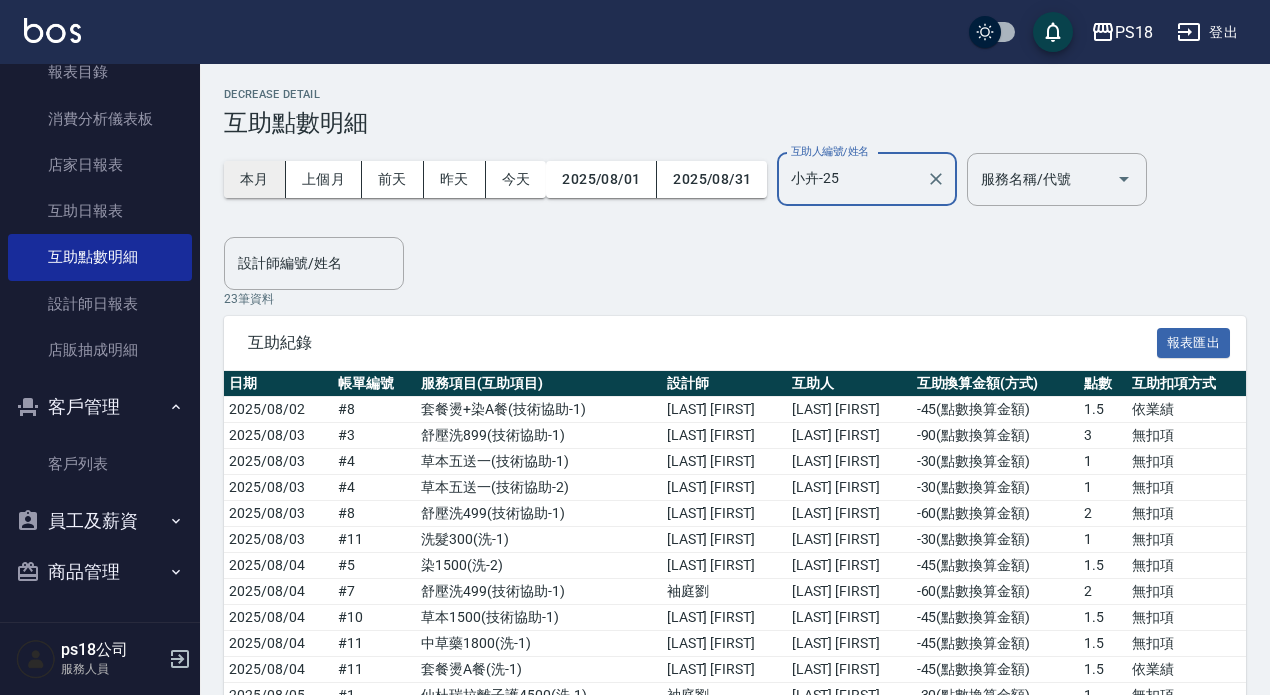 click on "本月" at bounding box center (255, 179) 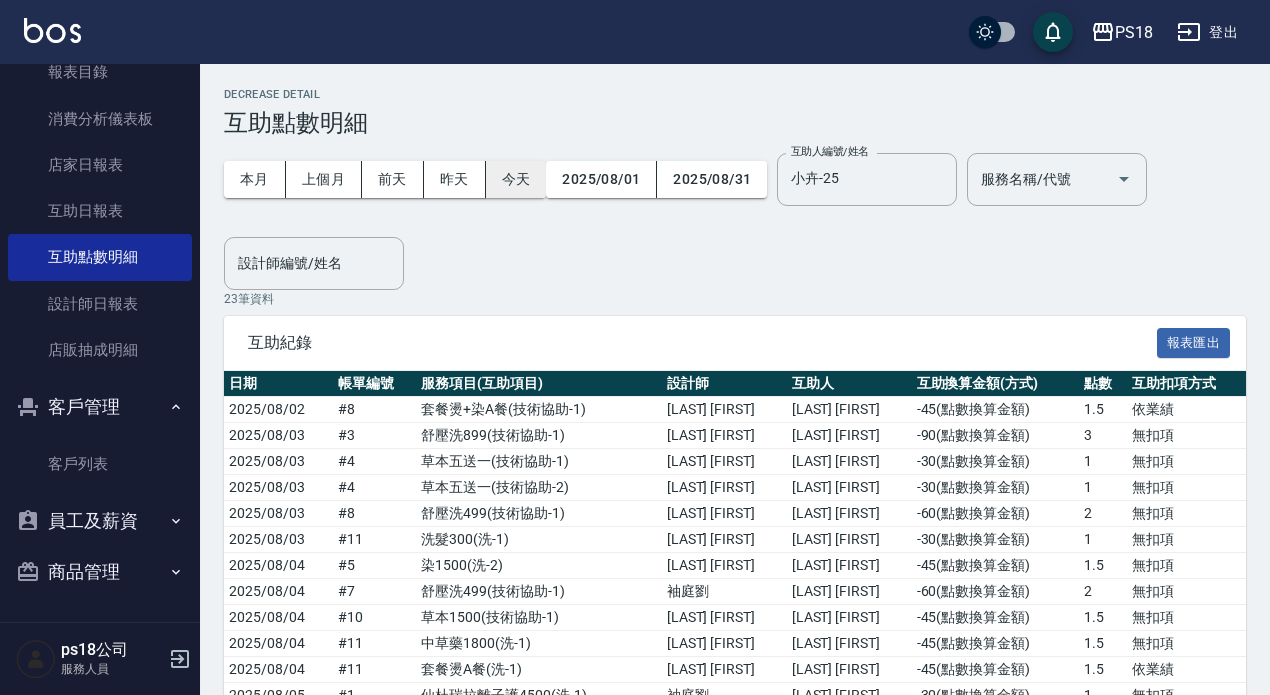 click on "今天" at bounding box center (516, 179) 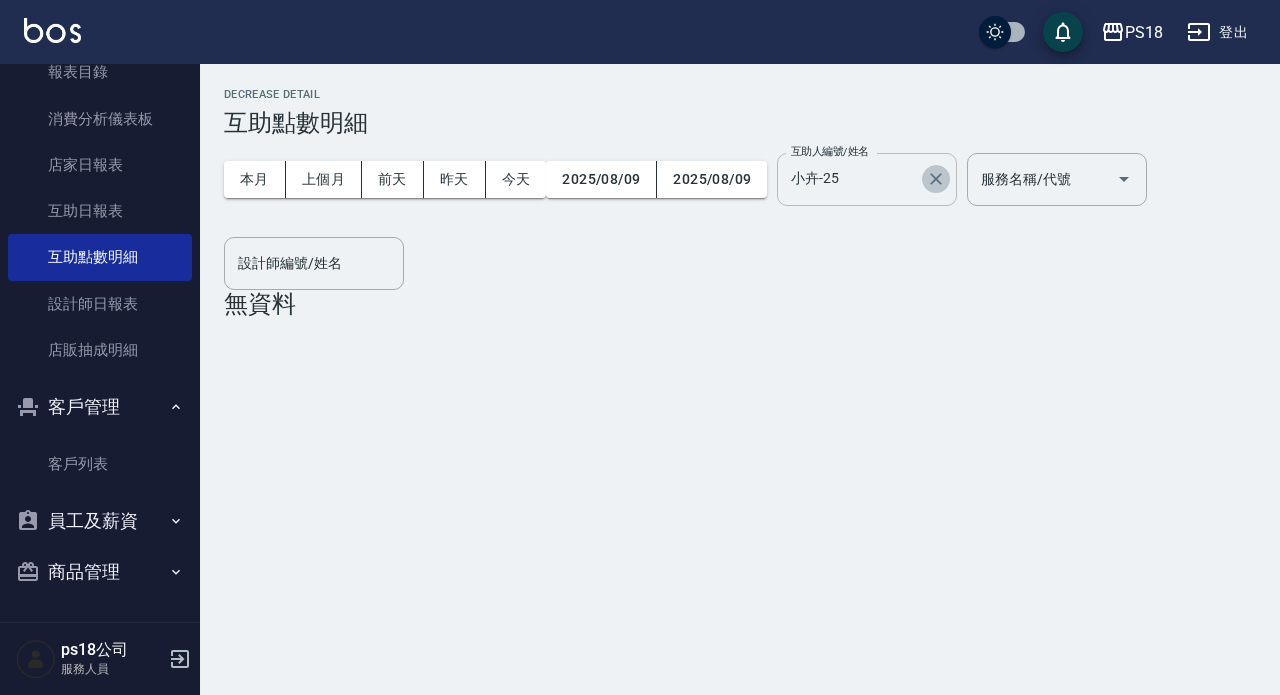 click 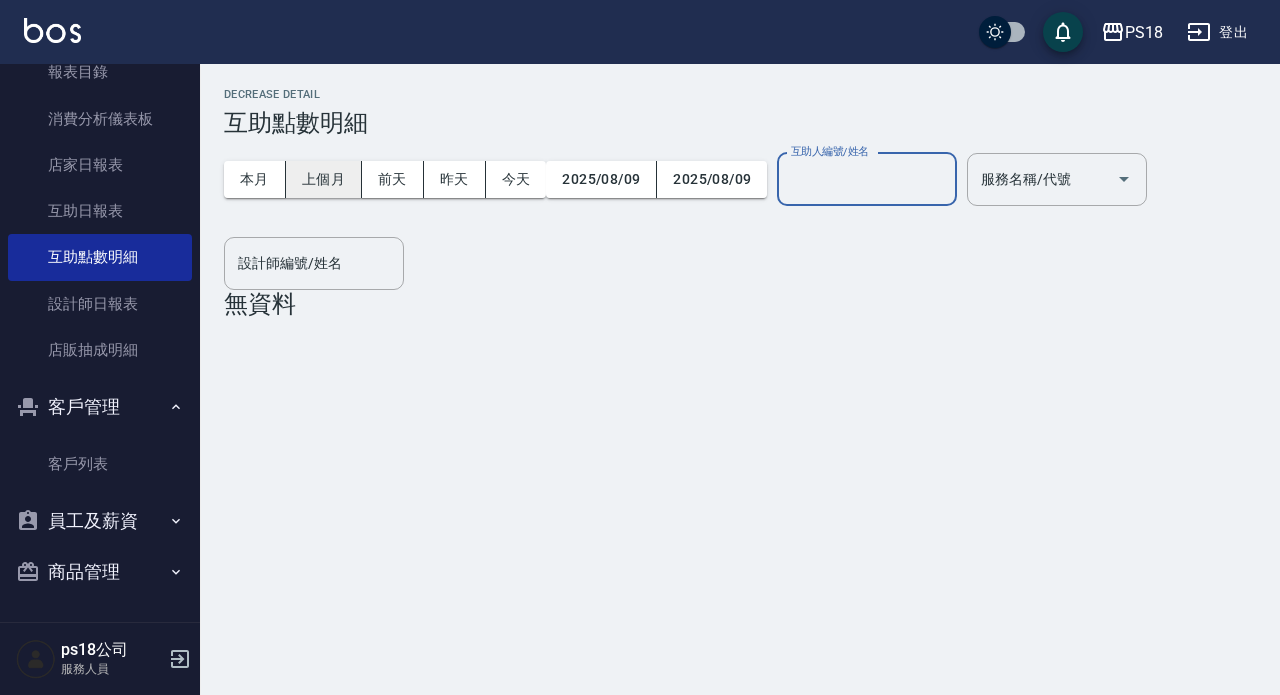 click on "上個月" at bounding box center (324, 179) 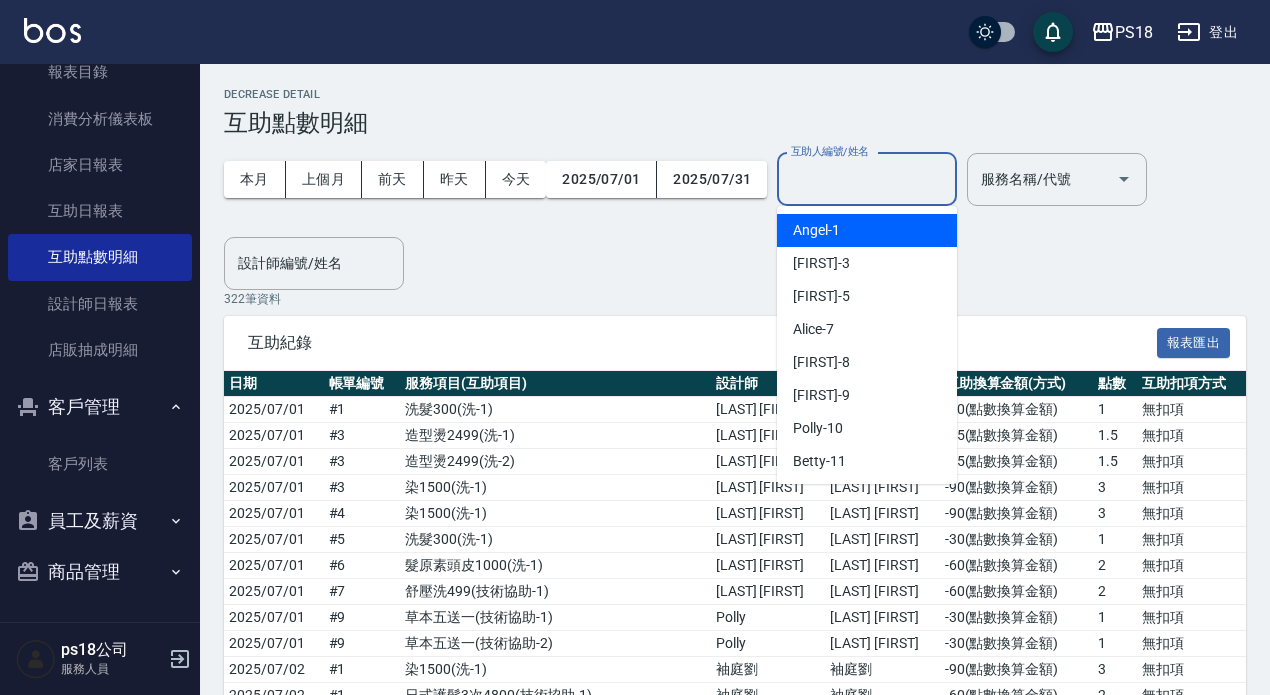 click on "互助人編號/姓名" at bounding box center (867, 179) 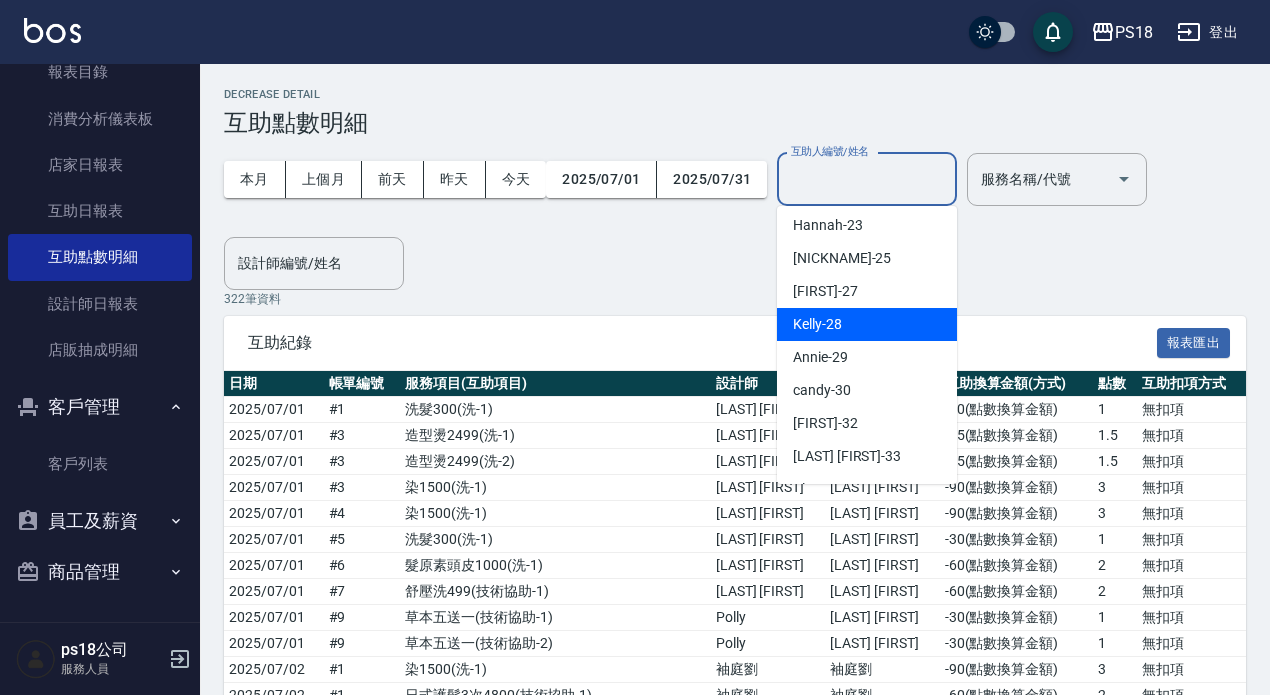 scroll, scrollTop: 300, scrollLeft: 0, axis: vertical 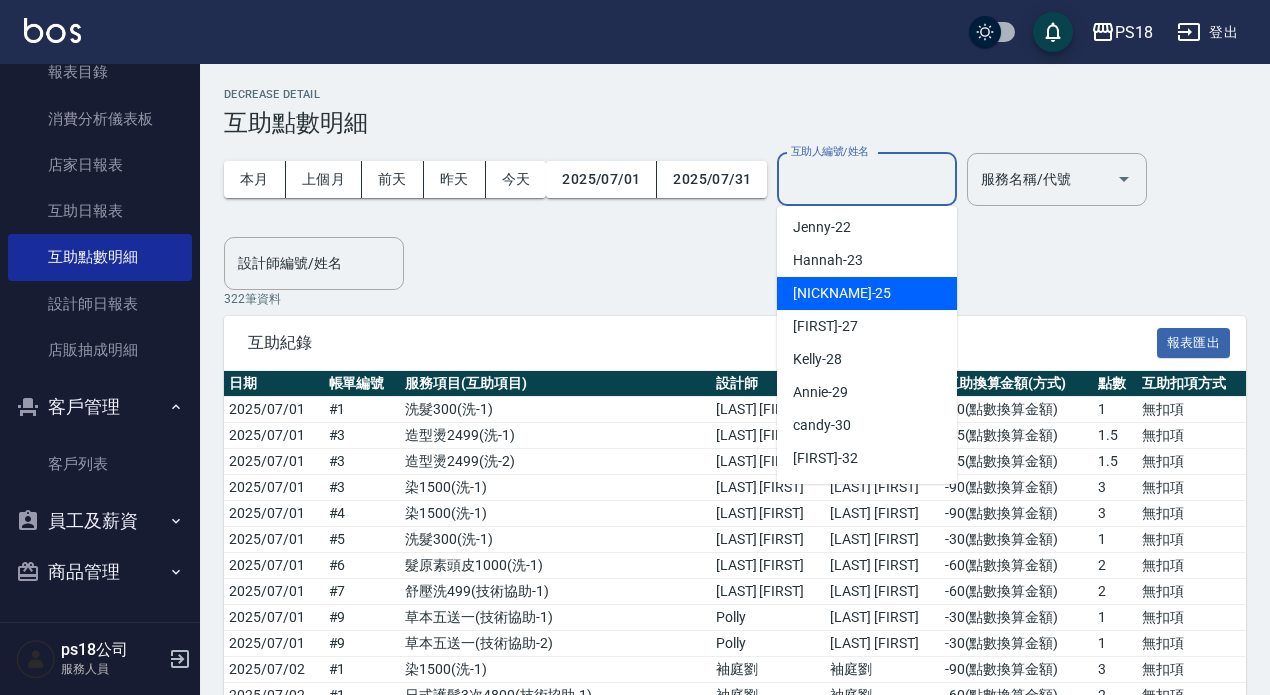 click on "[NICKNAME] -25" at bounding box center (842, 293) 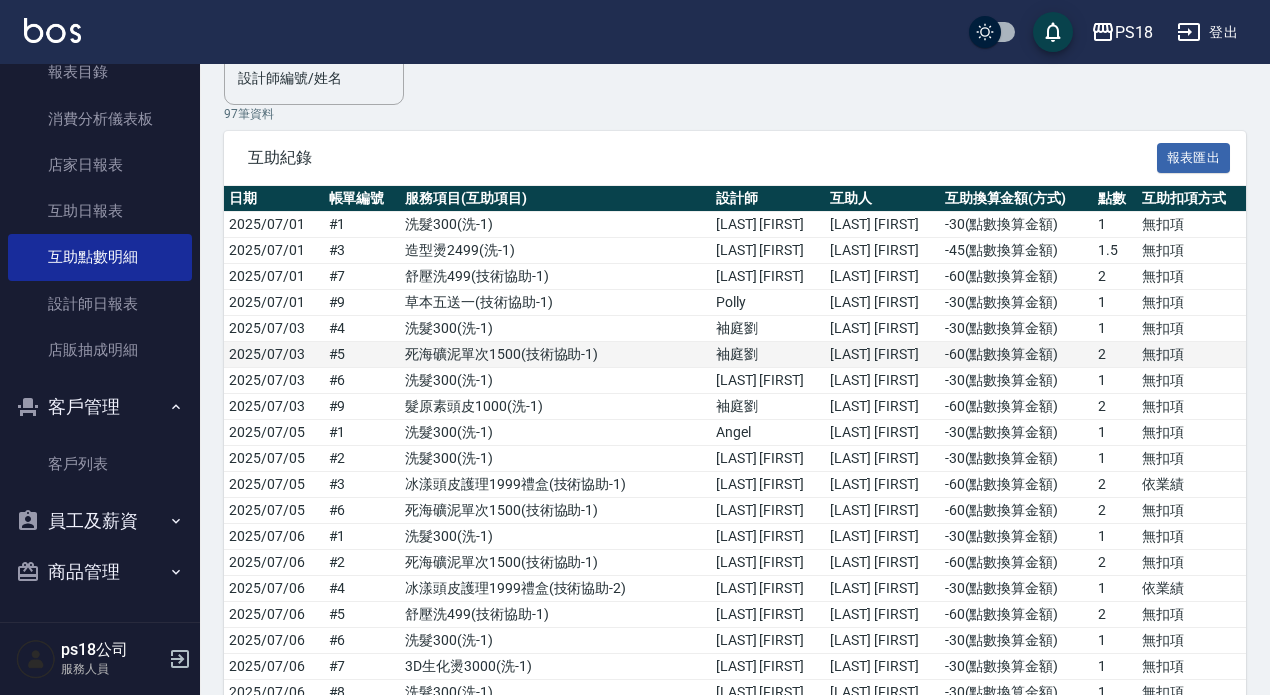scroll, scrollTop: 0, scrollLeft: 0, axis: both 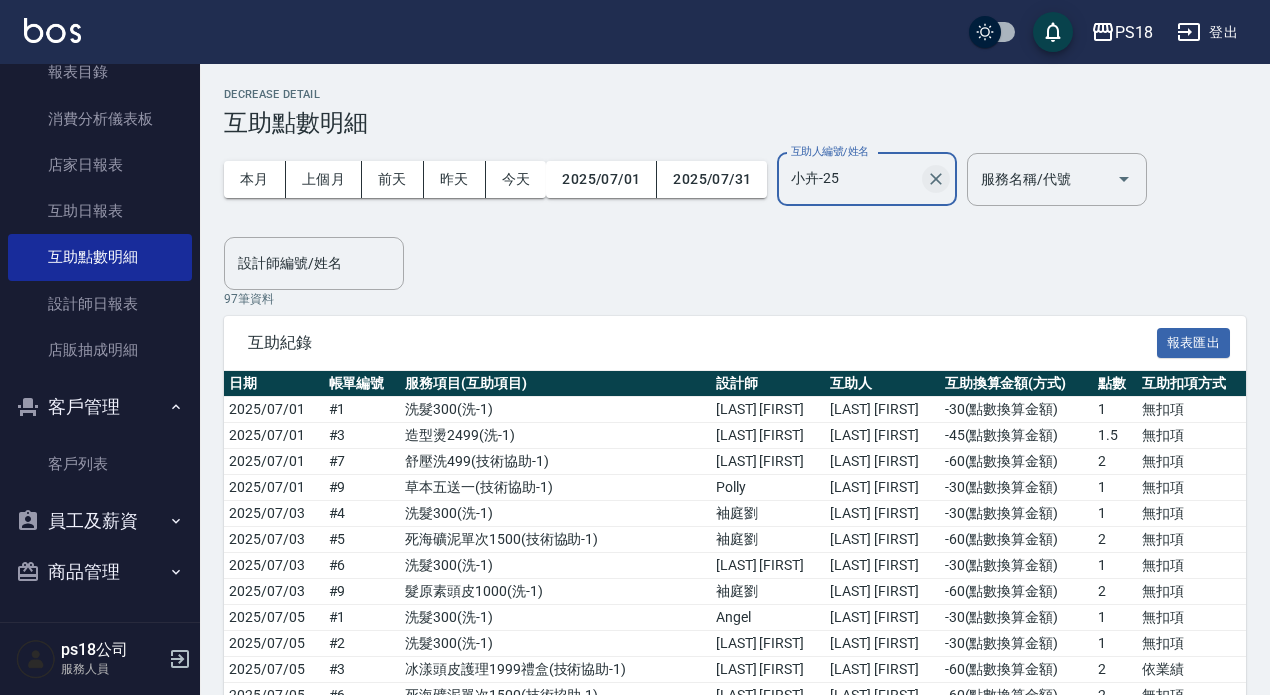 drag, startPoint x: 935, startPoint y: 184, endPoint x: 919, endPoint y: 186, distance: 16.124516 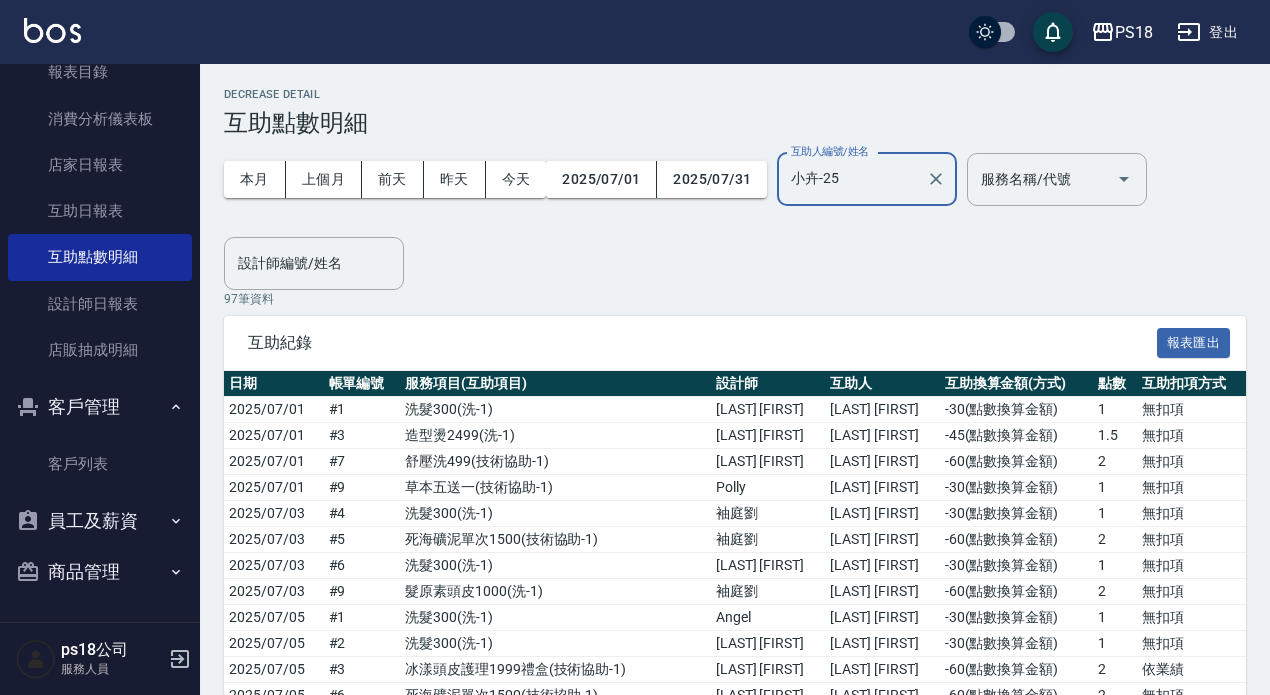 click 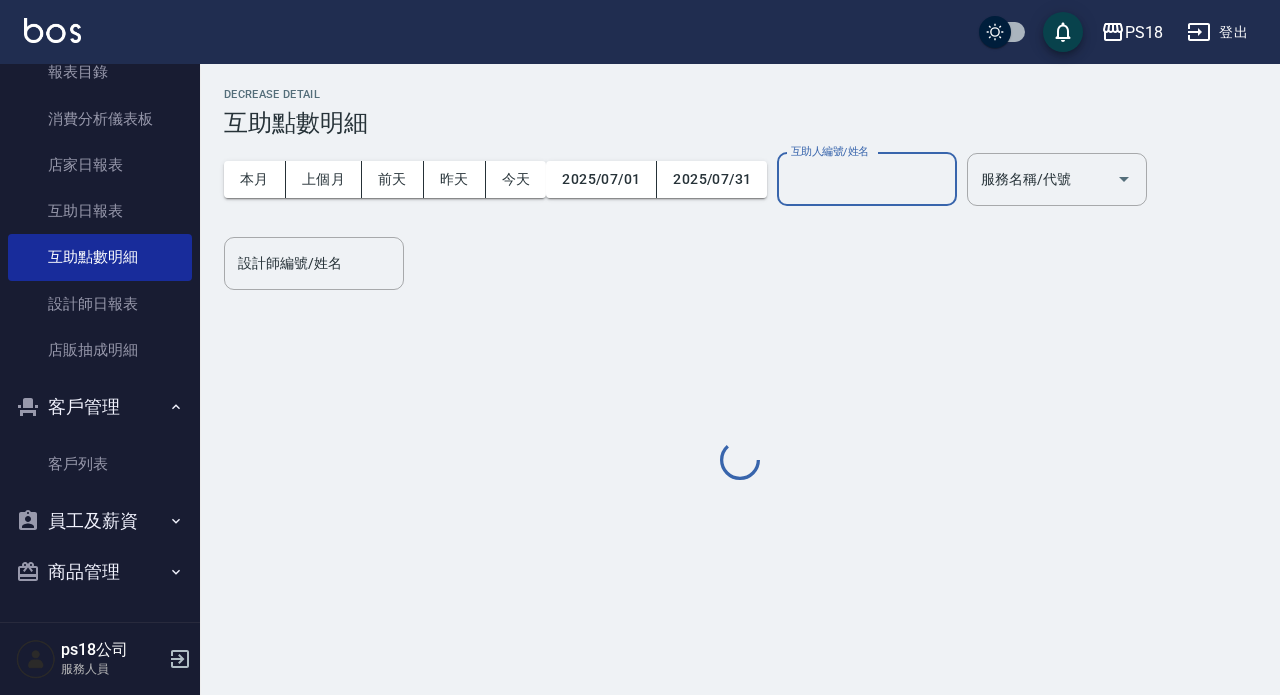 click on "互助人編號/姓名" at bounding box center (867, 179) 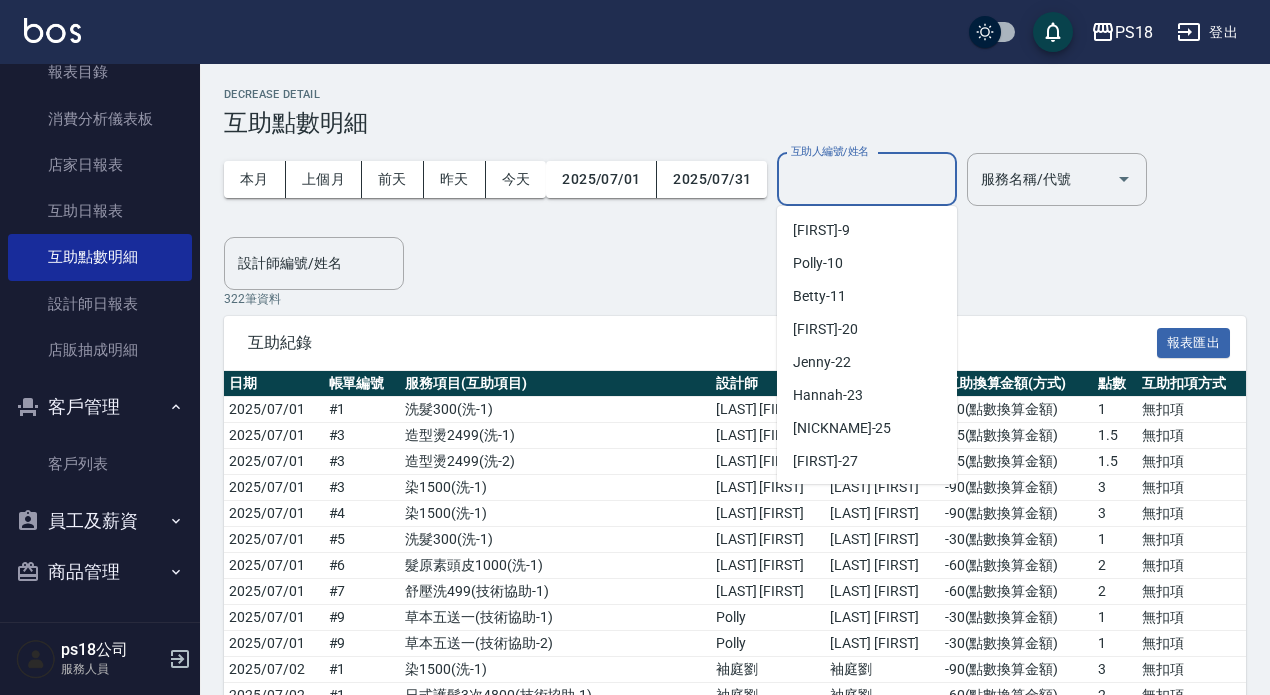 scroll, scrollTop: 464, scrollLeft: 0, axis: vertical 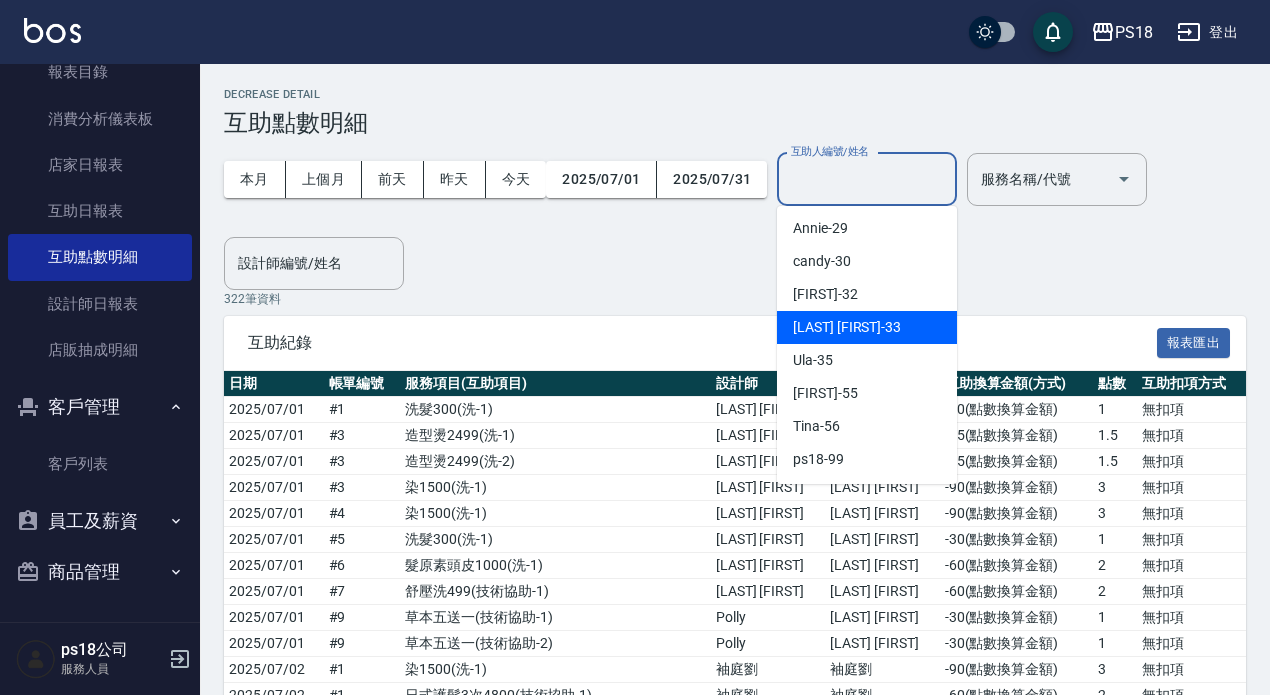 drag, startPoint x: 861, startPoint y: 318, endPoint x: 889, endPoint y: 309, distance: 29.410883 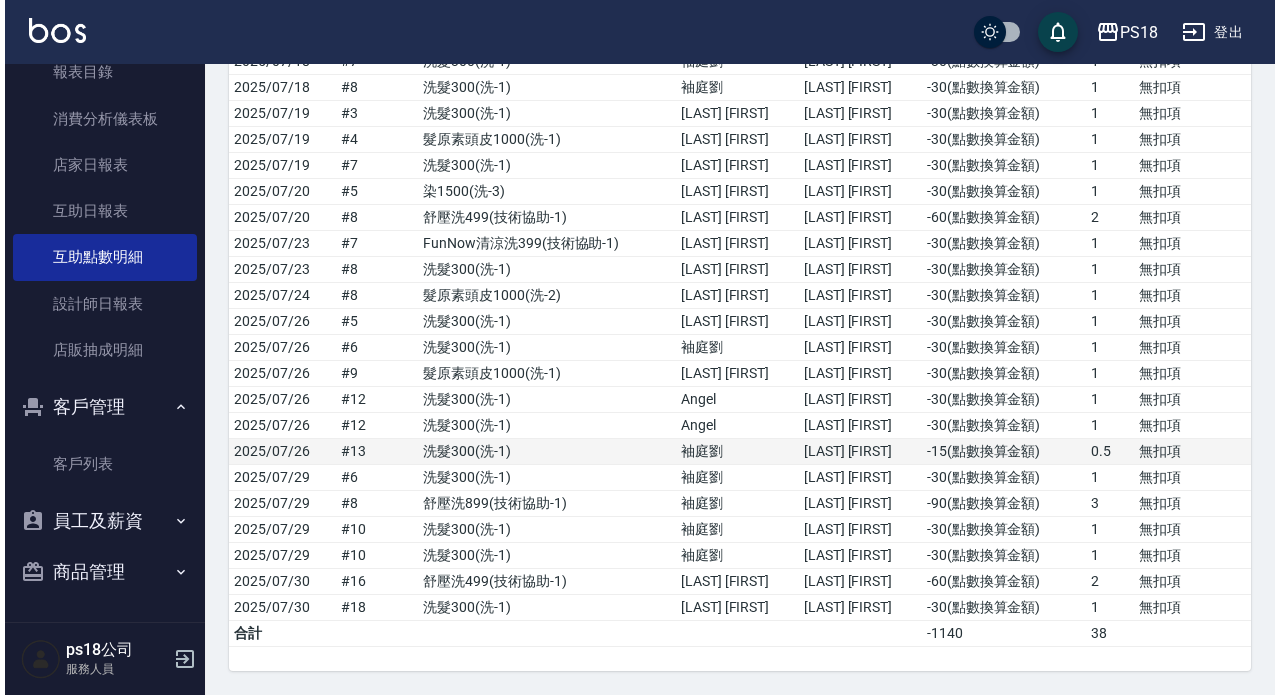 scroll, scrollTop: 0, scrollLeft: 0, axis: both 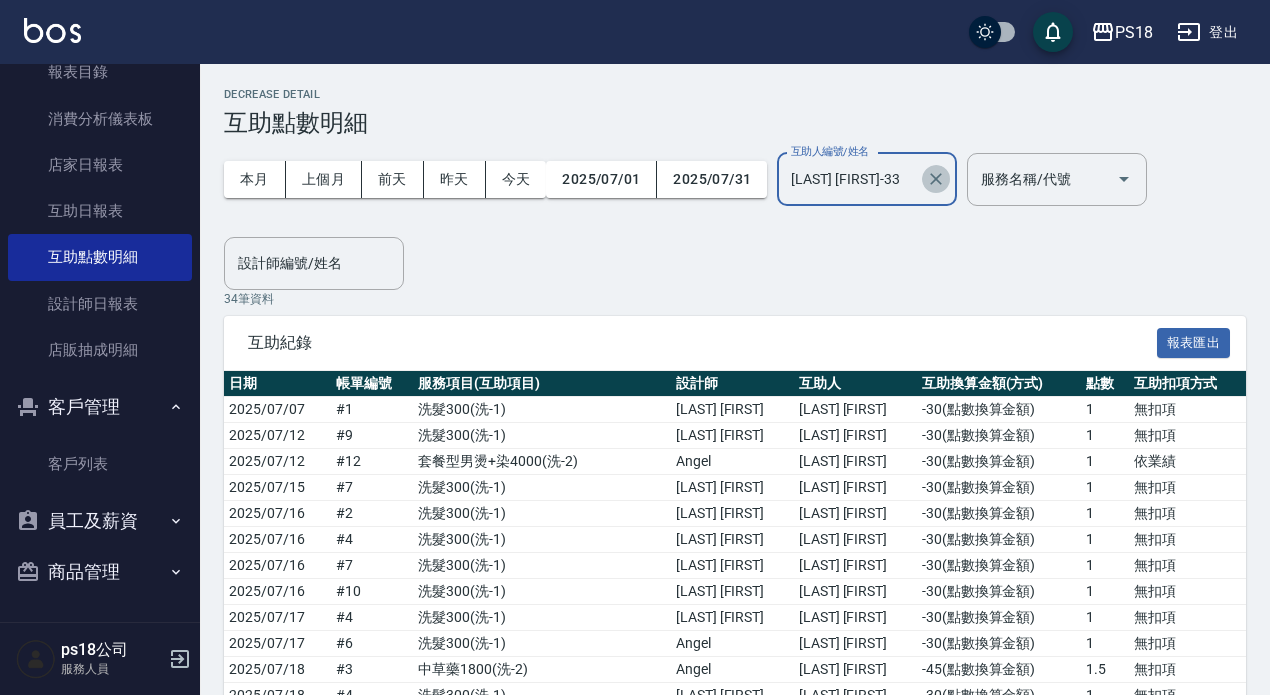 click 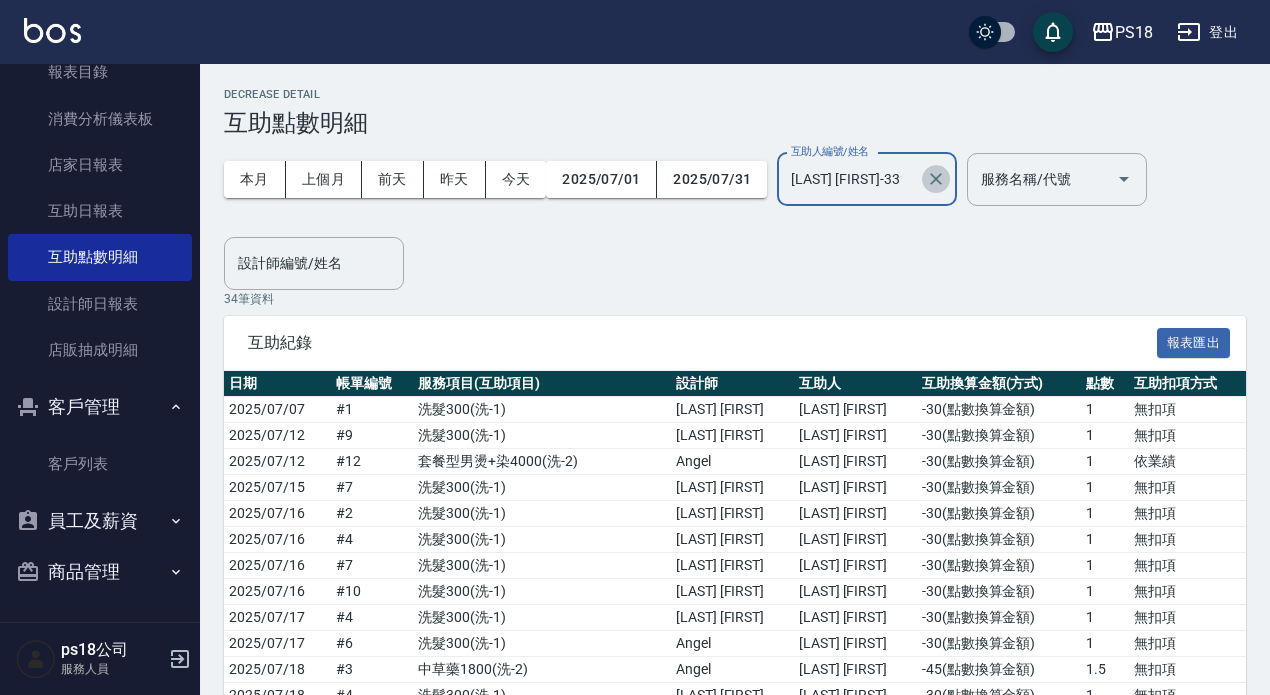 type 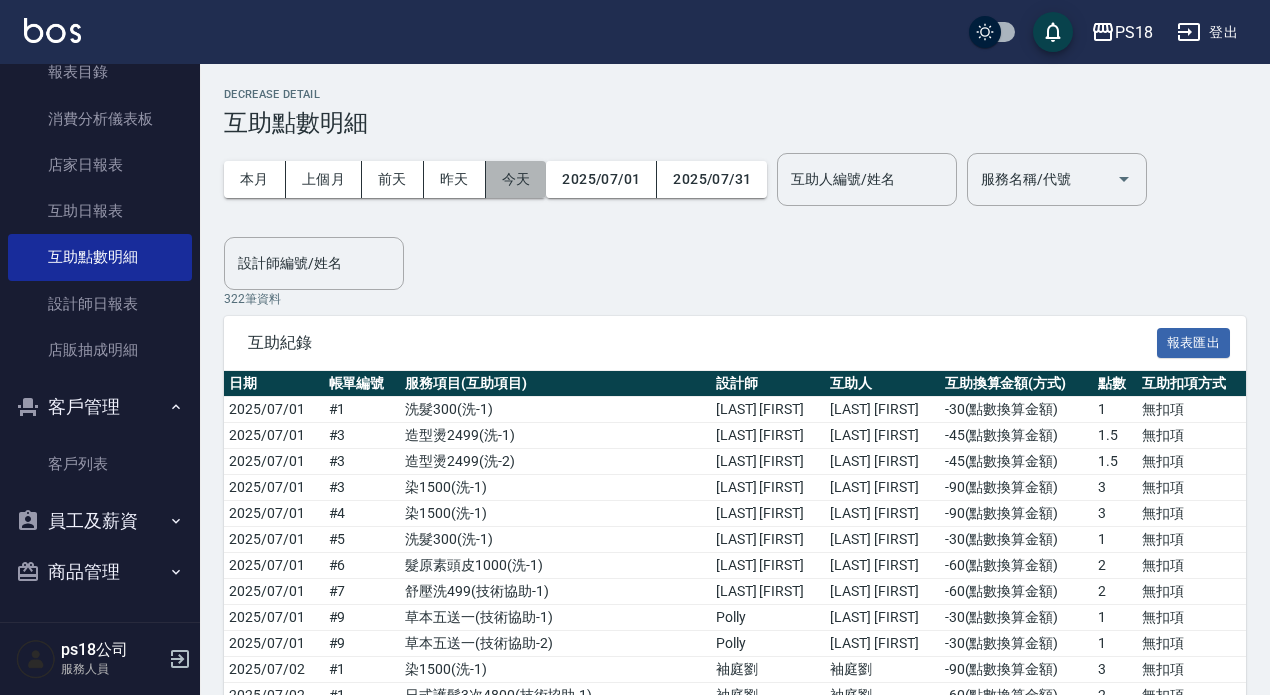 click on "今天" at bounding box center [516, 179] 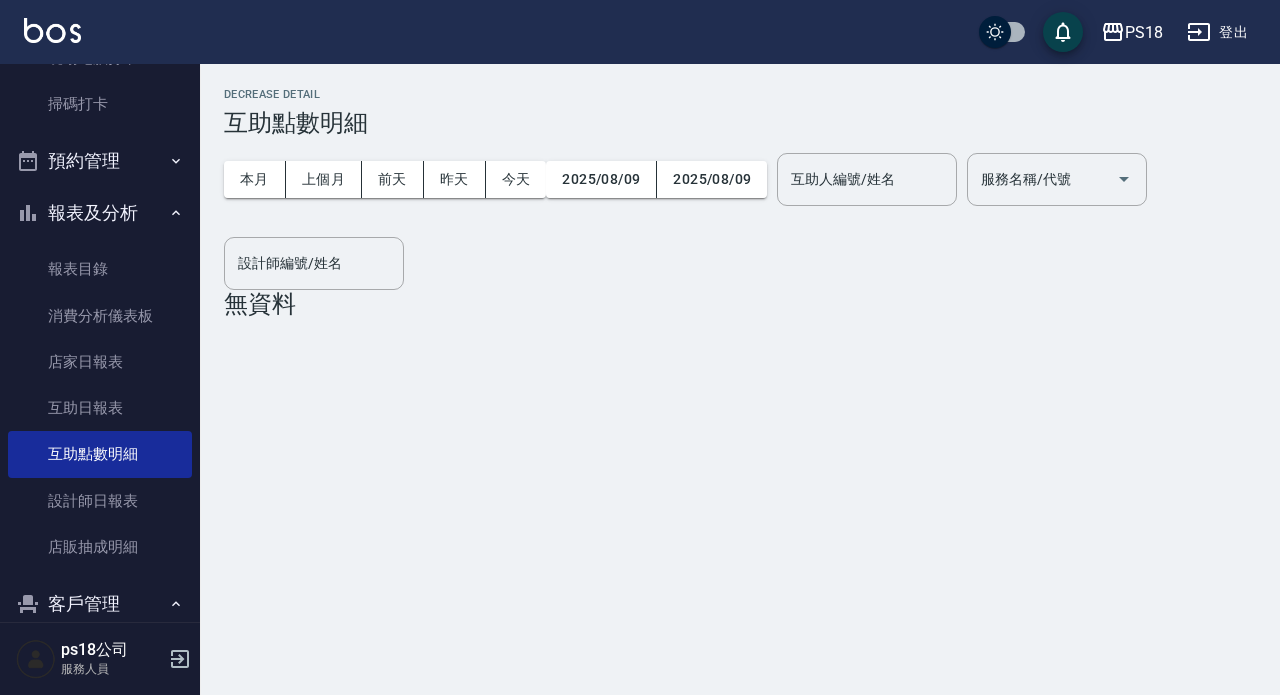 scroll, scrollTop: 25, scrollLeft: 0, axis: vertical 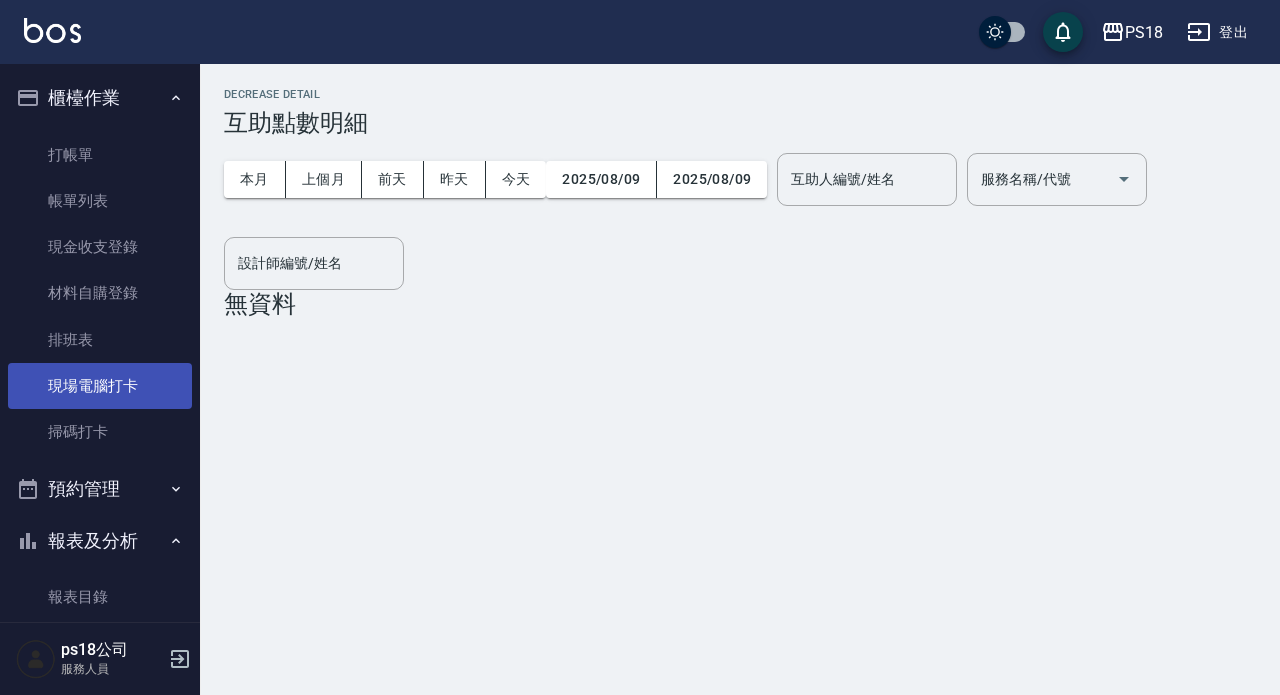 click on "現場電腦打卡" at bounding box center [100, 386] 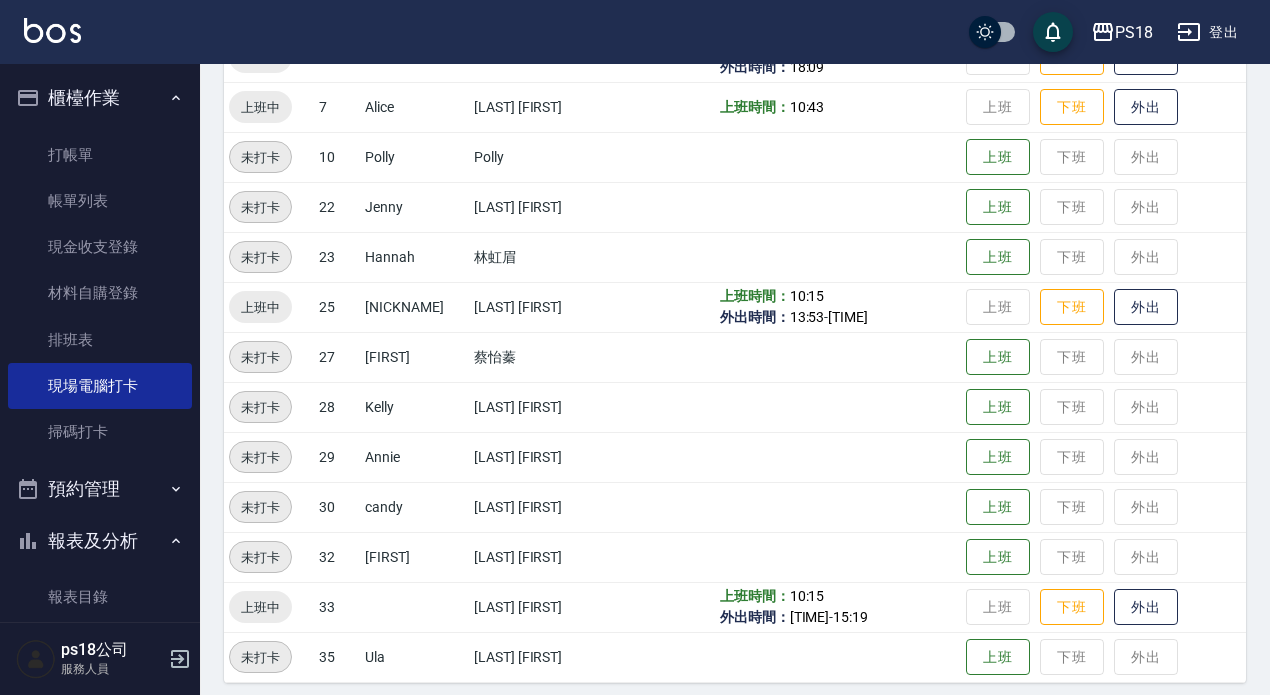 scroll, scrollTop: 403, scrollLeft: 0, axis: vertical 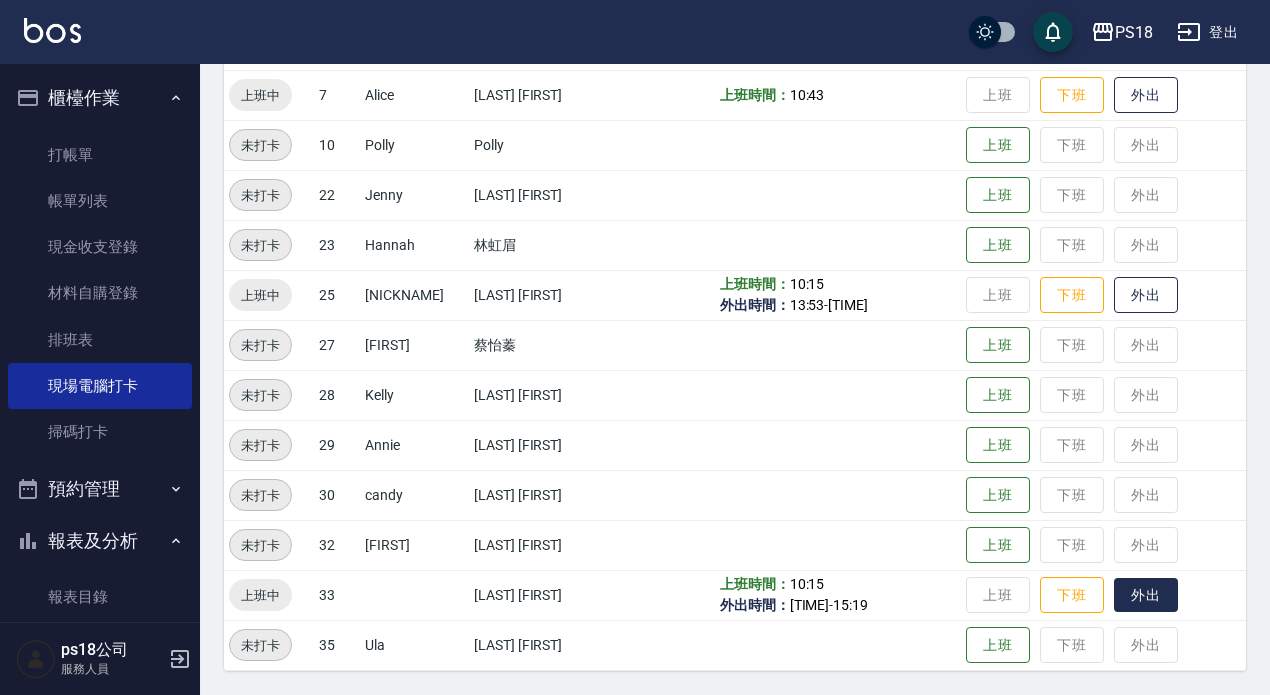 click on "外出" at bounding box center [1146, 595] 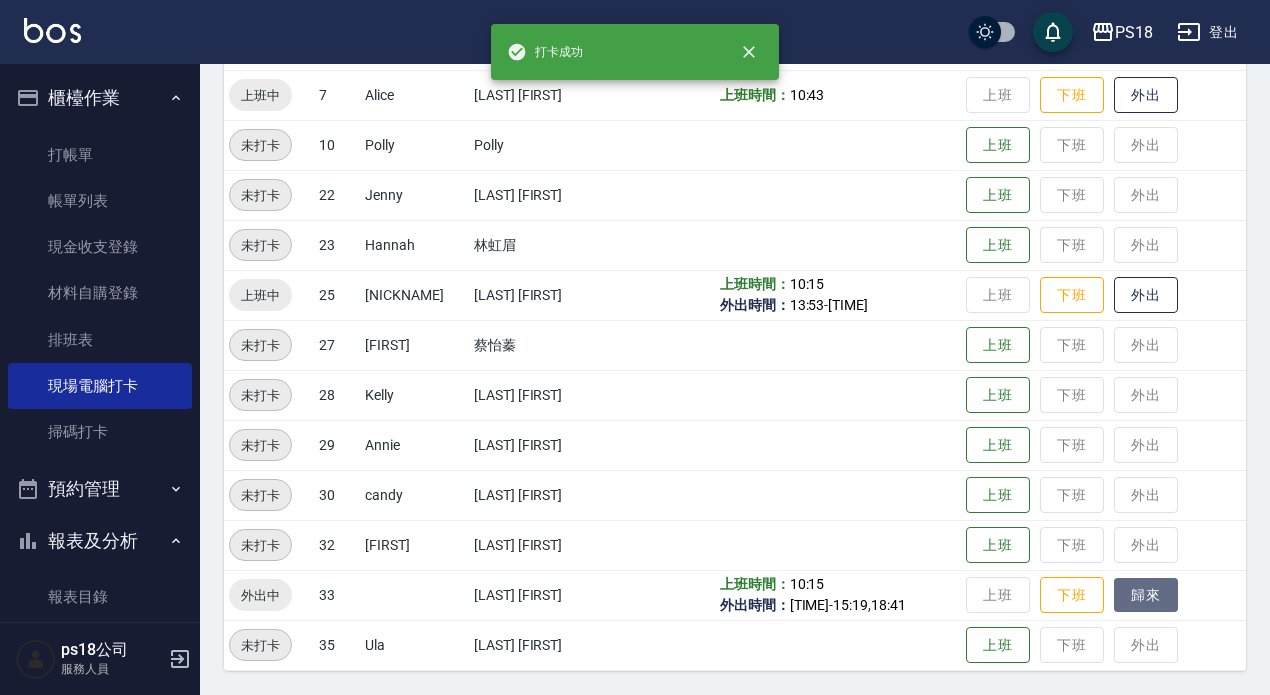 click on "歸來" at bounding box center [1146, 595] 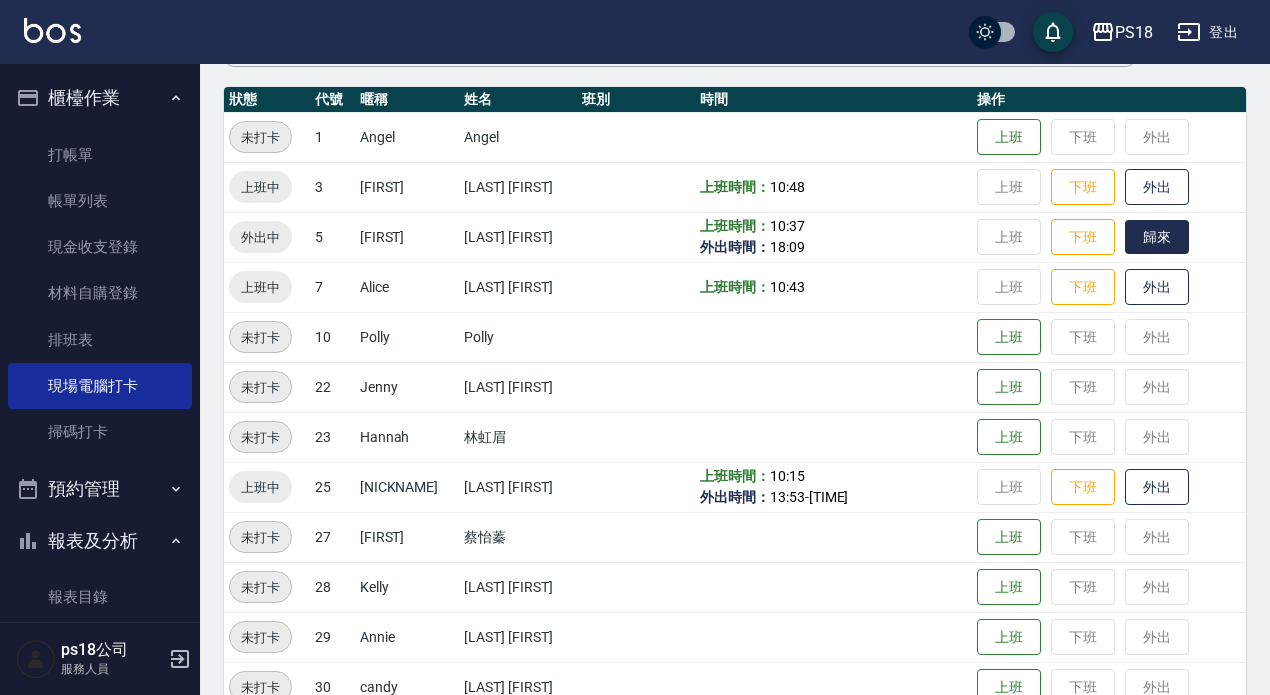 scroll, scrollTop: 209, scrollLeft: 0, axis: vertical 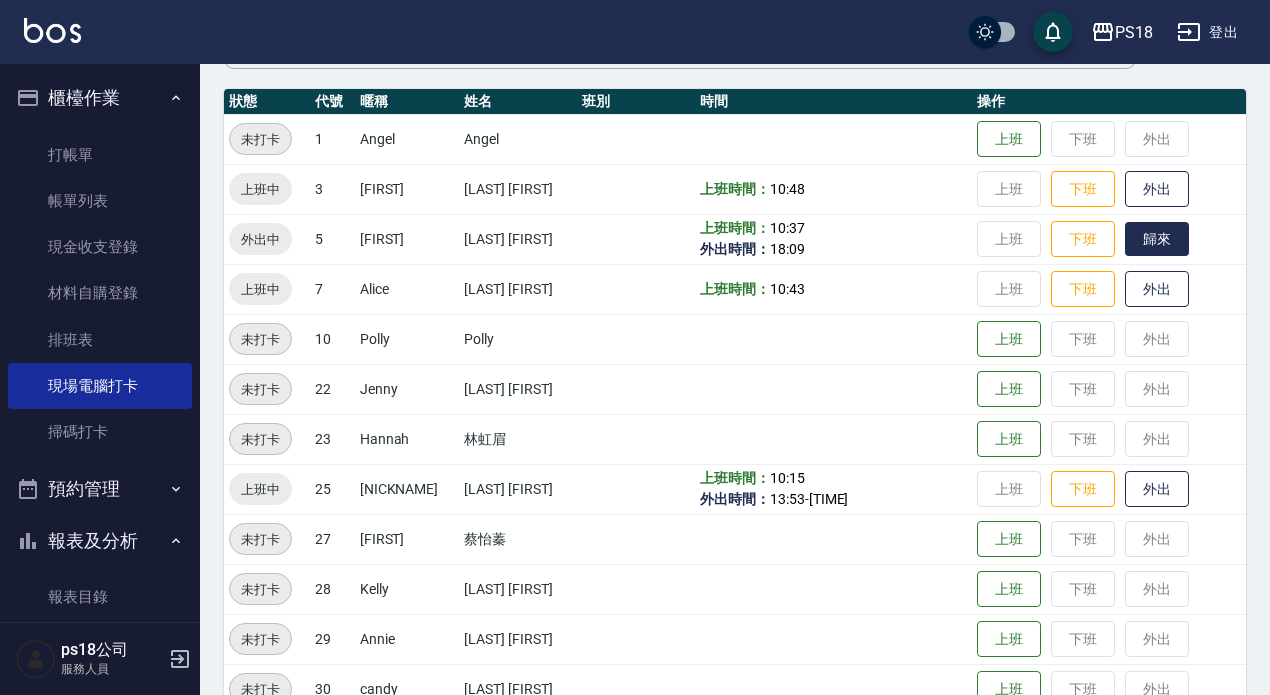 click on "歸來" at bounding box center (1157, 239) 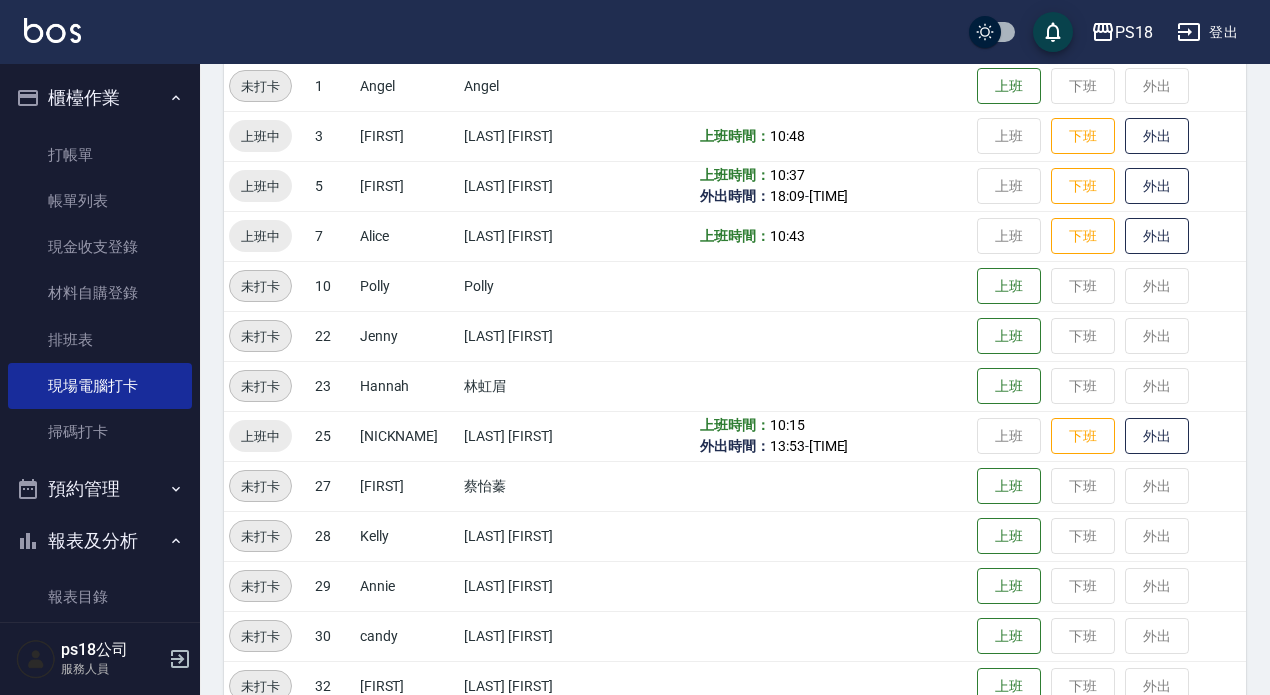 scroll, scrollTop: 403, scrollLeft: 0, axis: vertical 